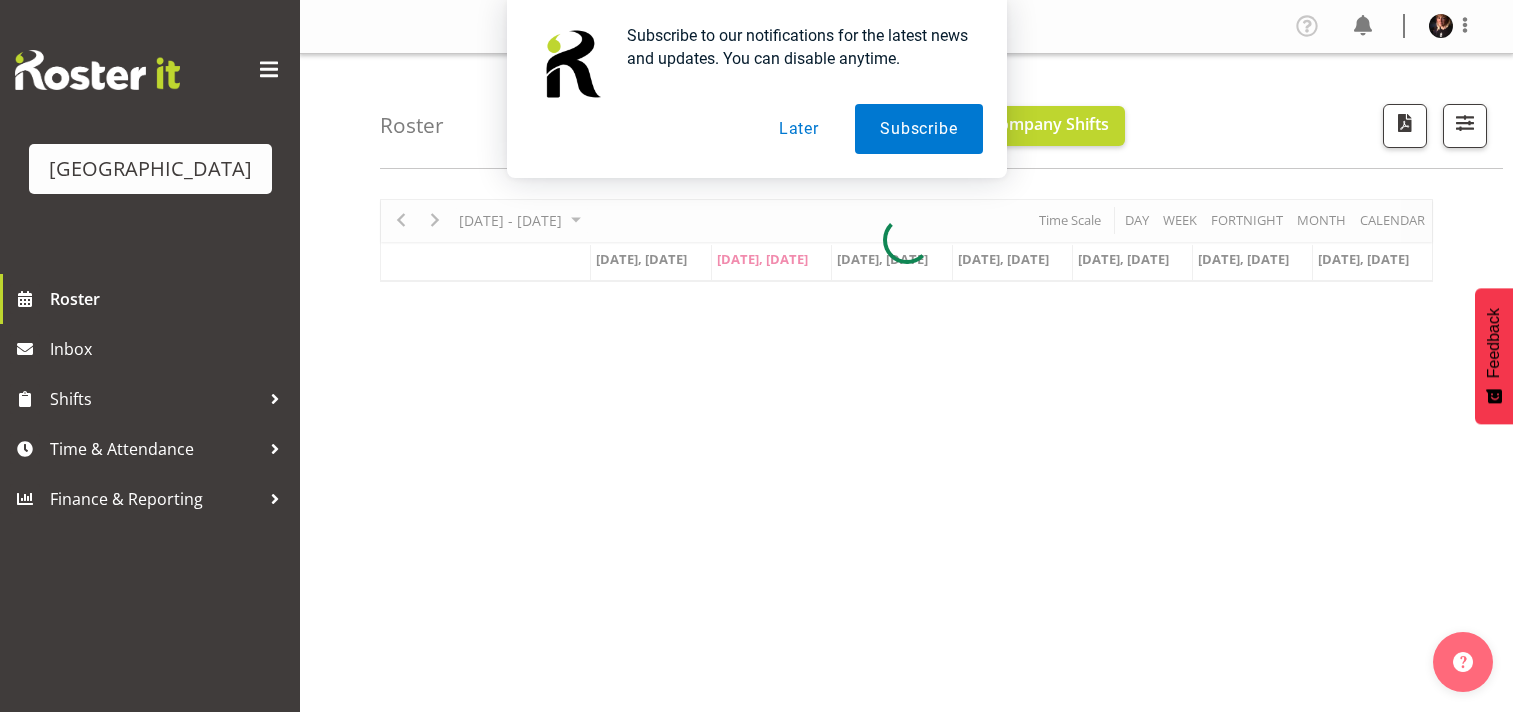 scroll, scrollTop: 0, scrollLeft: 0, axis: both 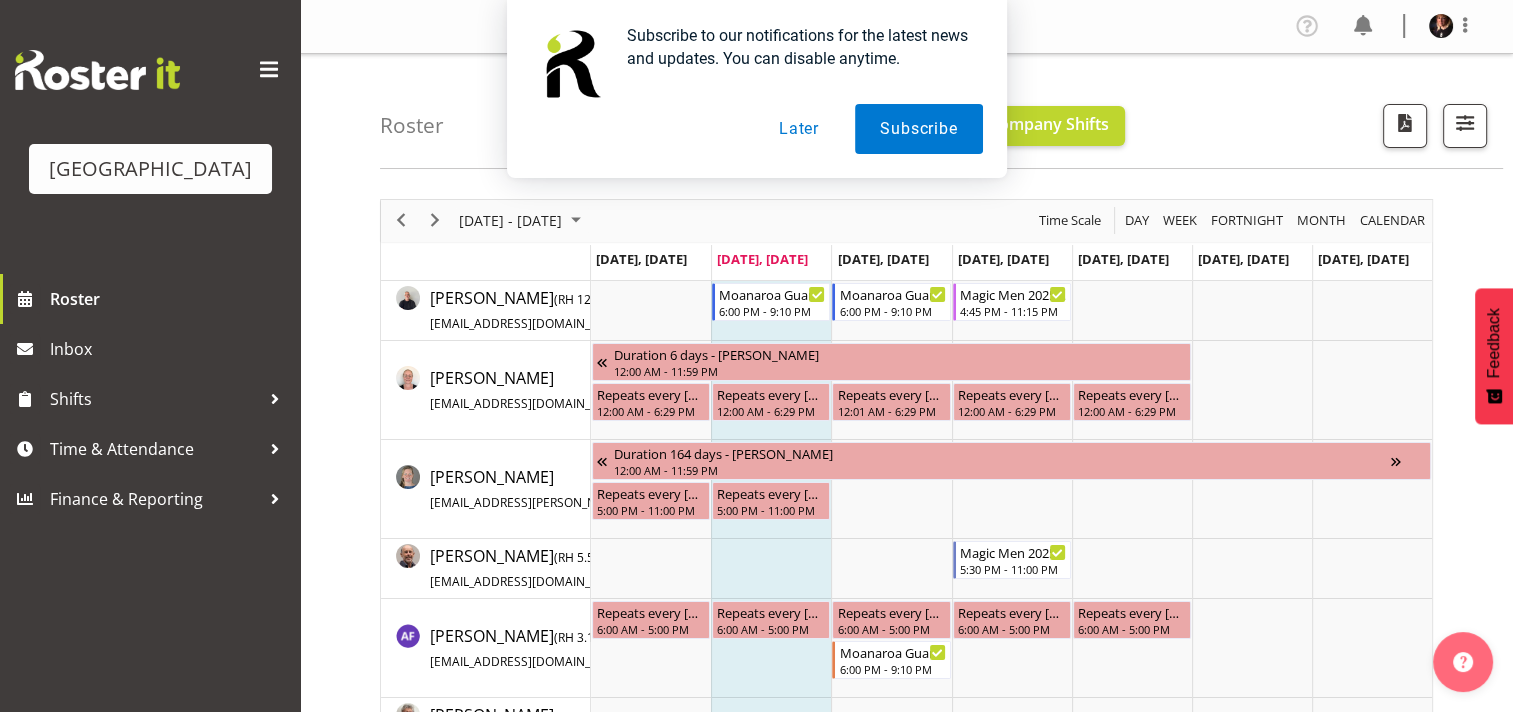 click on "Later" at bounding box center [799, 129] 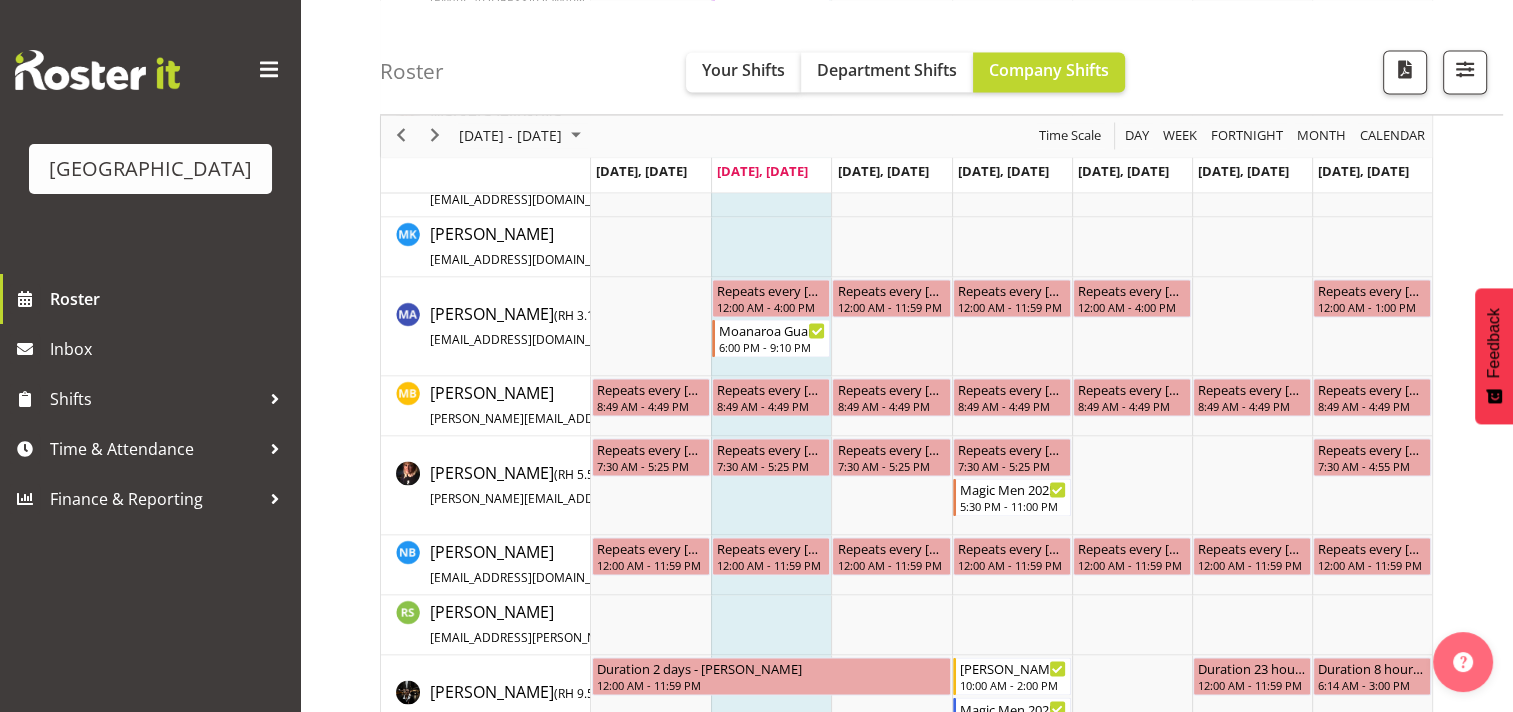 scroll, scrollTop: 3068, scrollLeft: 0, axis: vertical 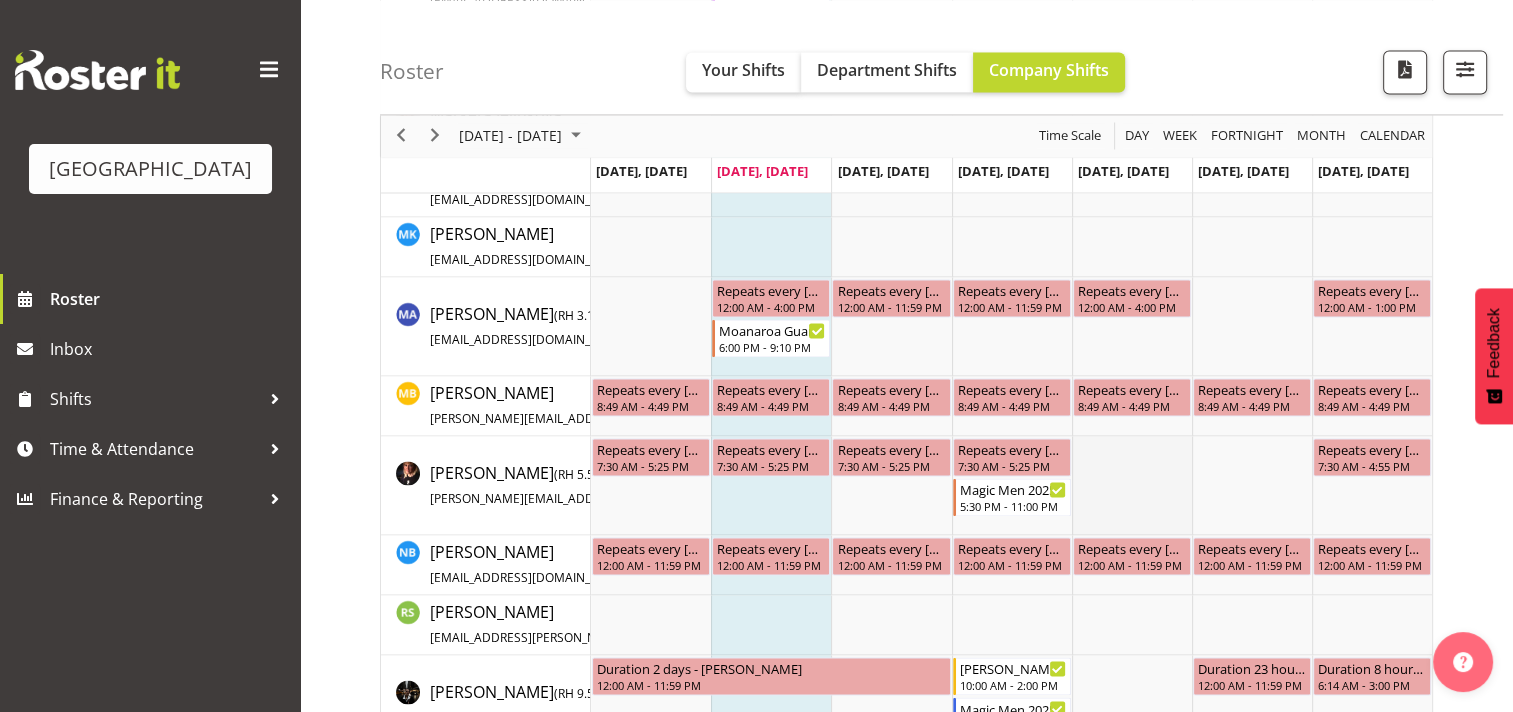 click at bounding box center (1132, 485) 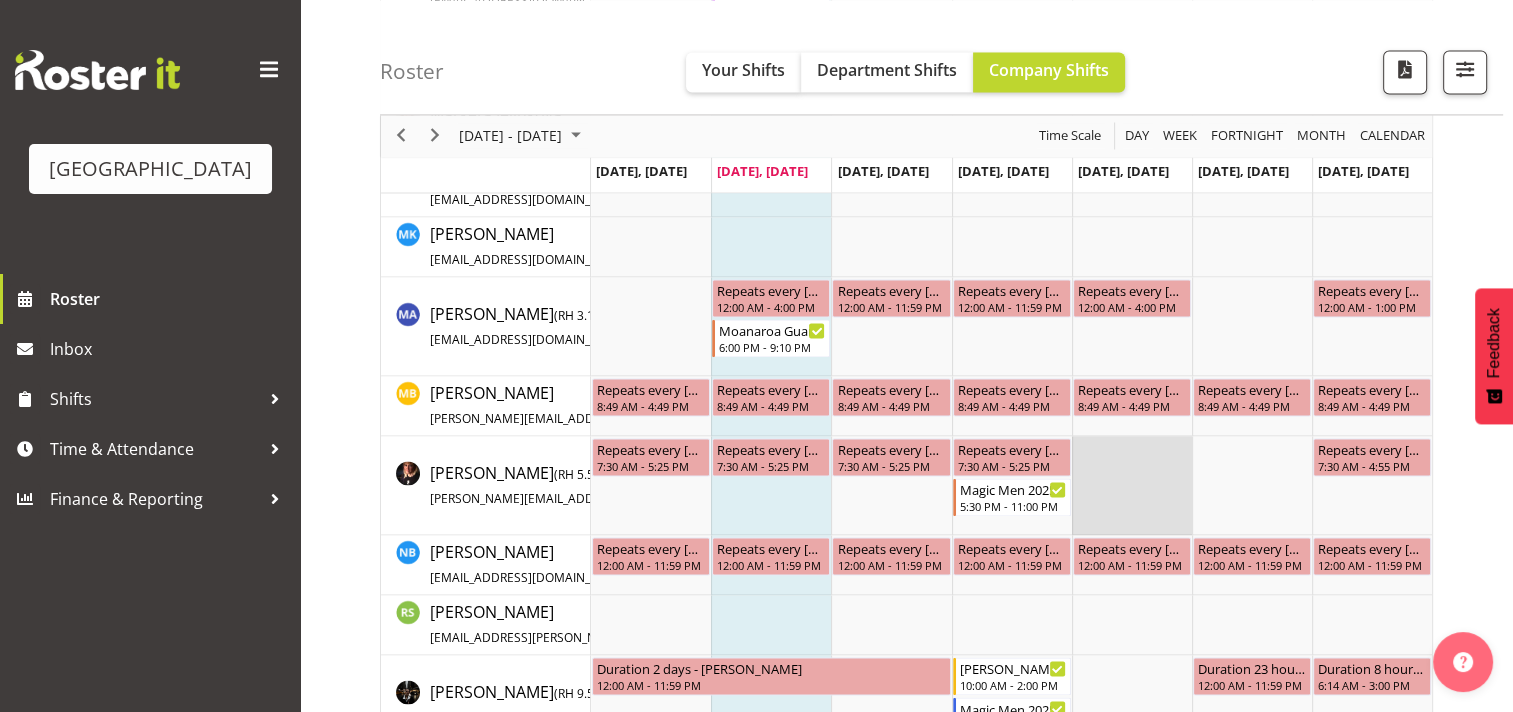 click at bounding box center [1132, 485] 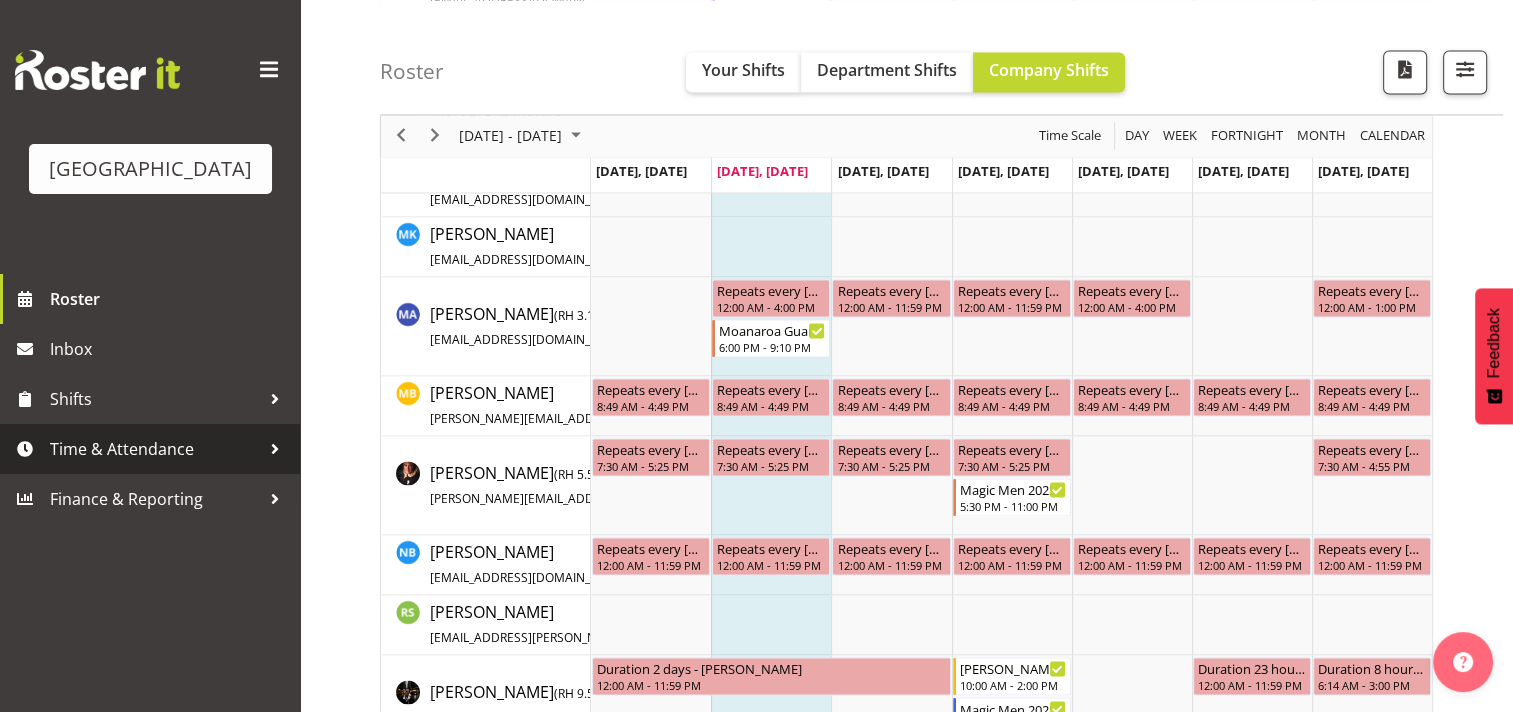 click on "Time & Attendance" at bounding box center (155, 449) 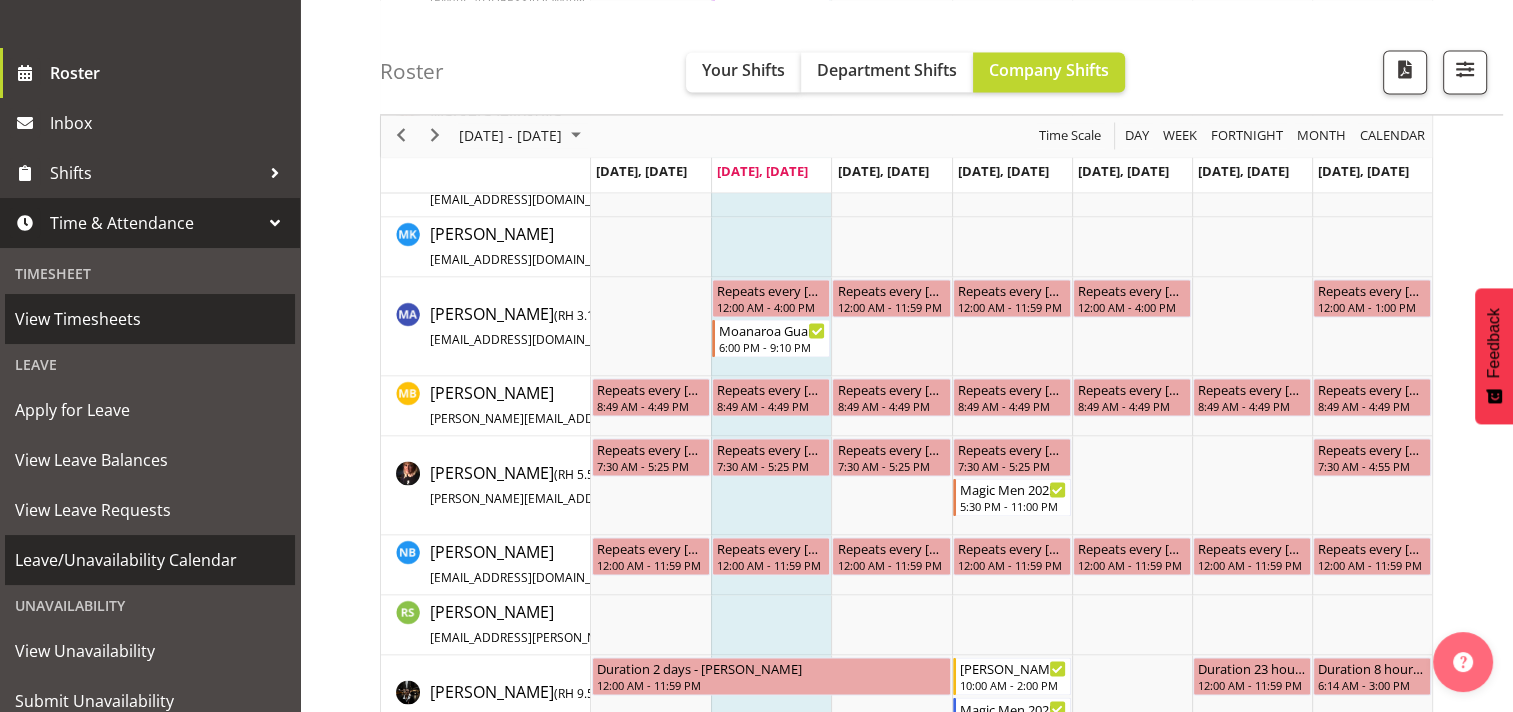 scroll, scrollTop: 288, scrollLeft: 0, axis: vertical 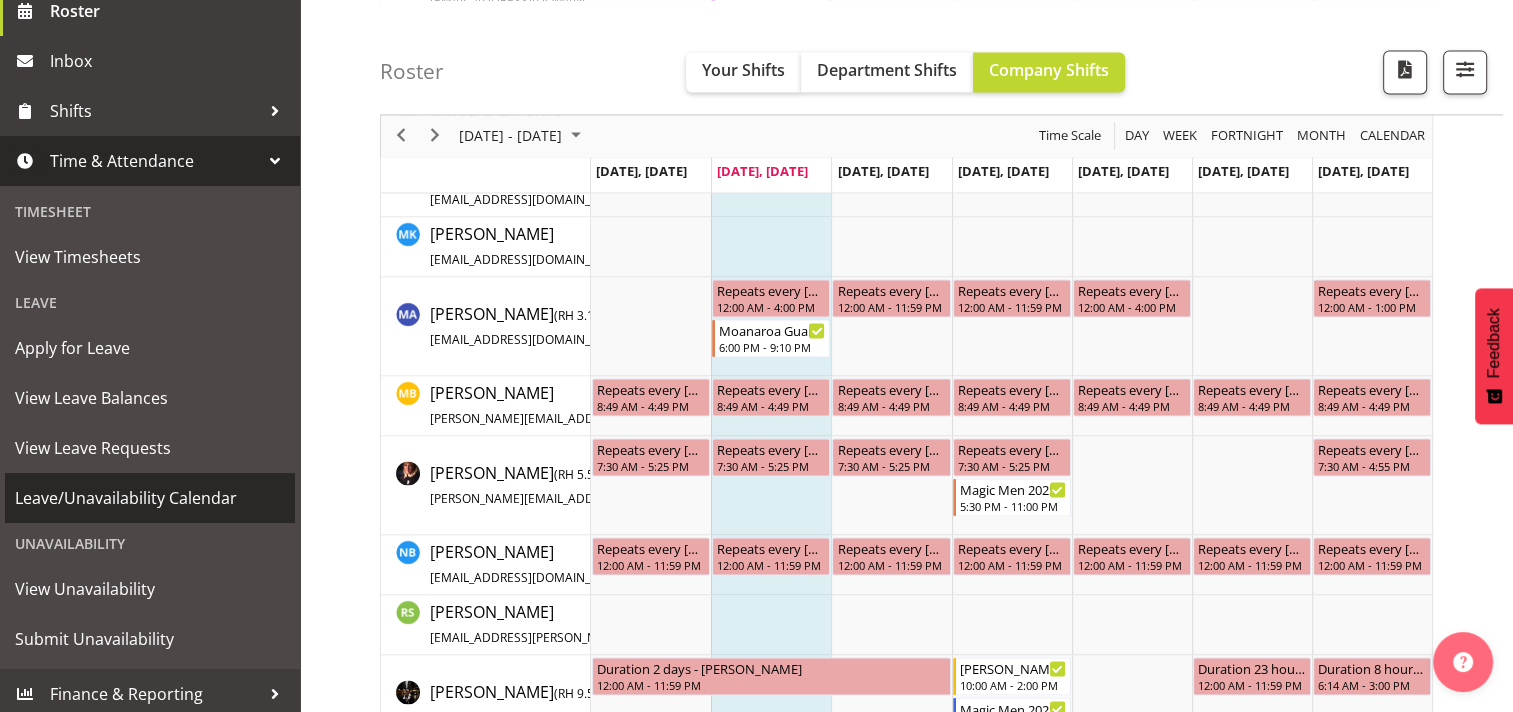 click on "Leave/Unavailability Calendar" at bounding box center [150, 498] 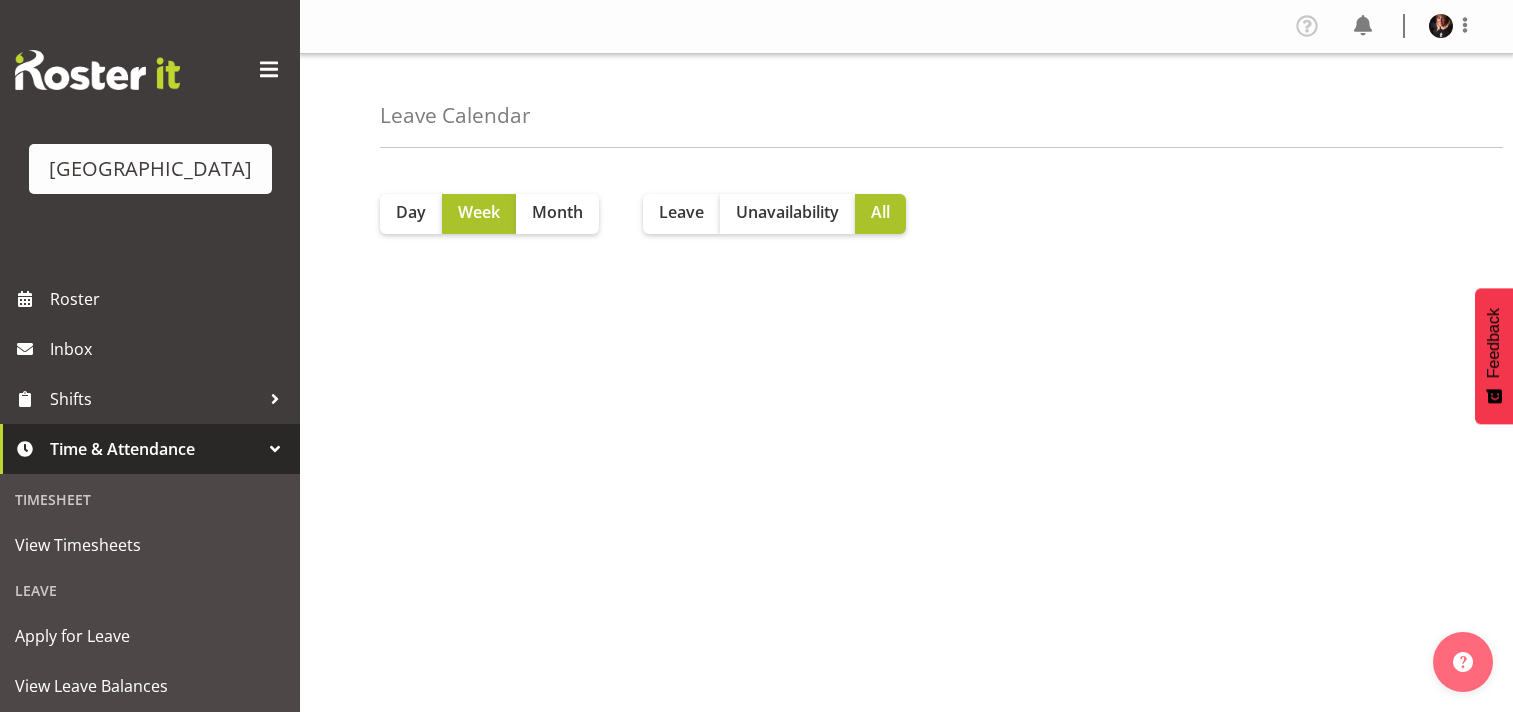 scroll, scrollTop: 0, scrollLeft: 0, axis: both 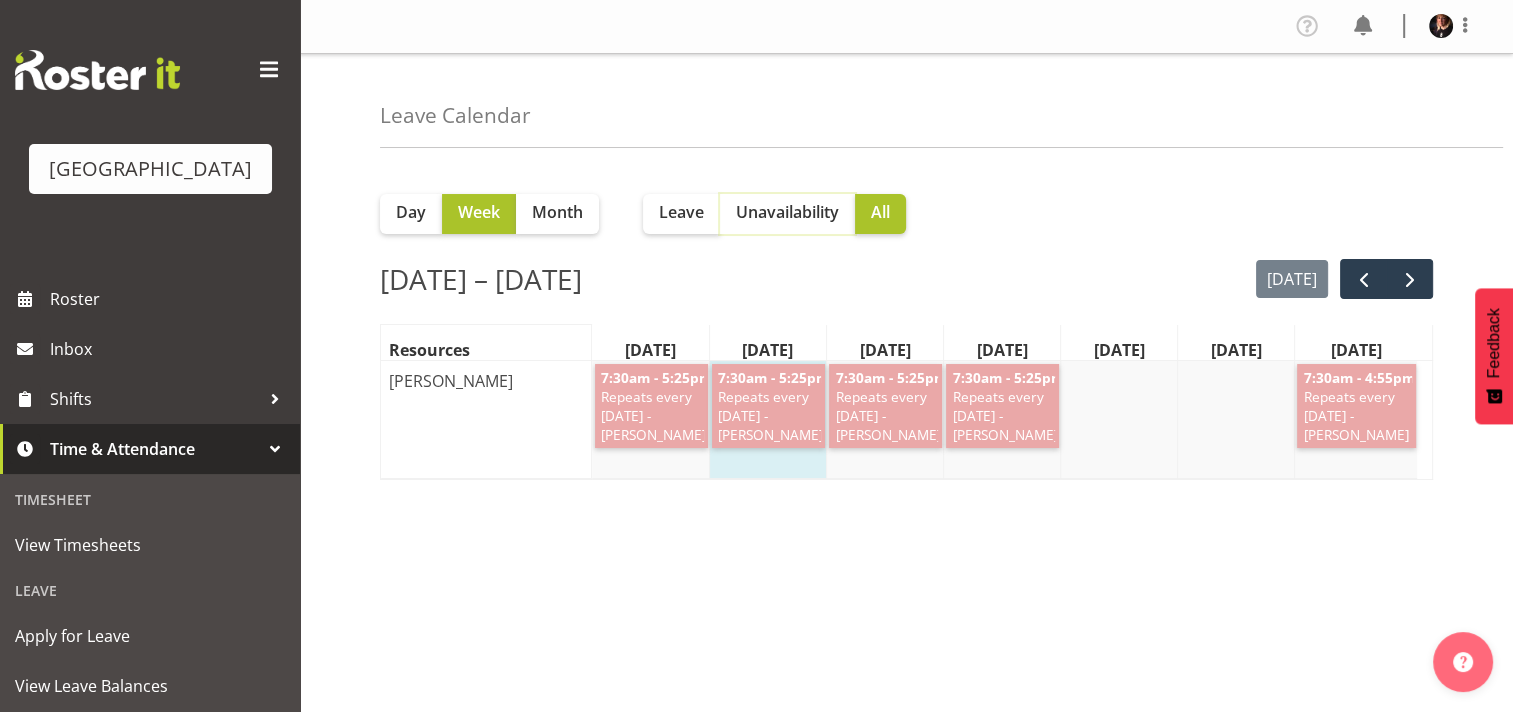 click on "Unavailability" at bounding box center [787, 212] 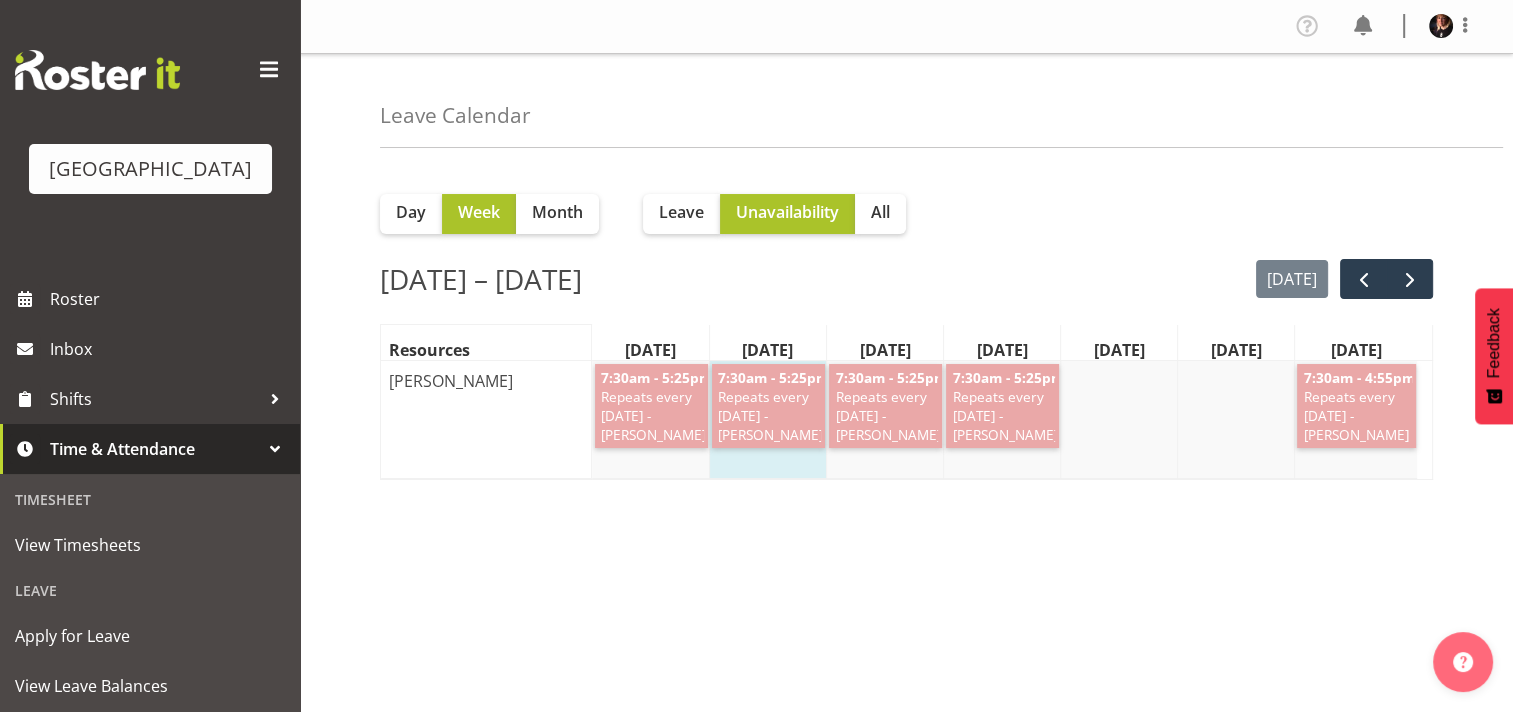 click on "7:30am - 5:25pm Repeats every wednesday - Michelle Englehardt 7:30am - 5:25pm Repeats every monday - Michelle Englehardt 7:30am - 5:25pm Repeats every tuesday - Michelle Englehardt 7:30am - 5:25pm Repeats every thursday - Michelle Englehardt 7:30am - 4:55pm Repeats every sunday - Michelle Englehardt" at bounding box center [1004, 419] 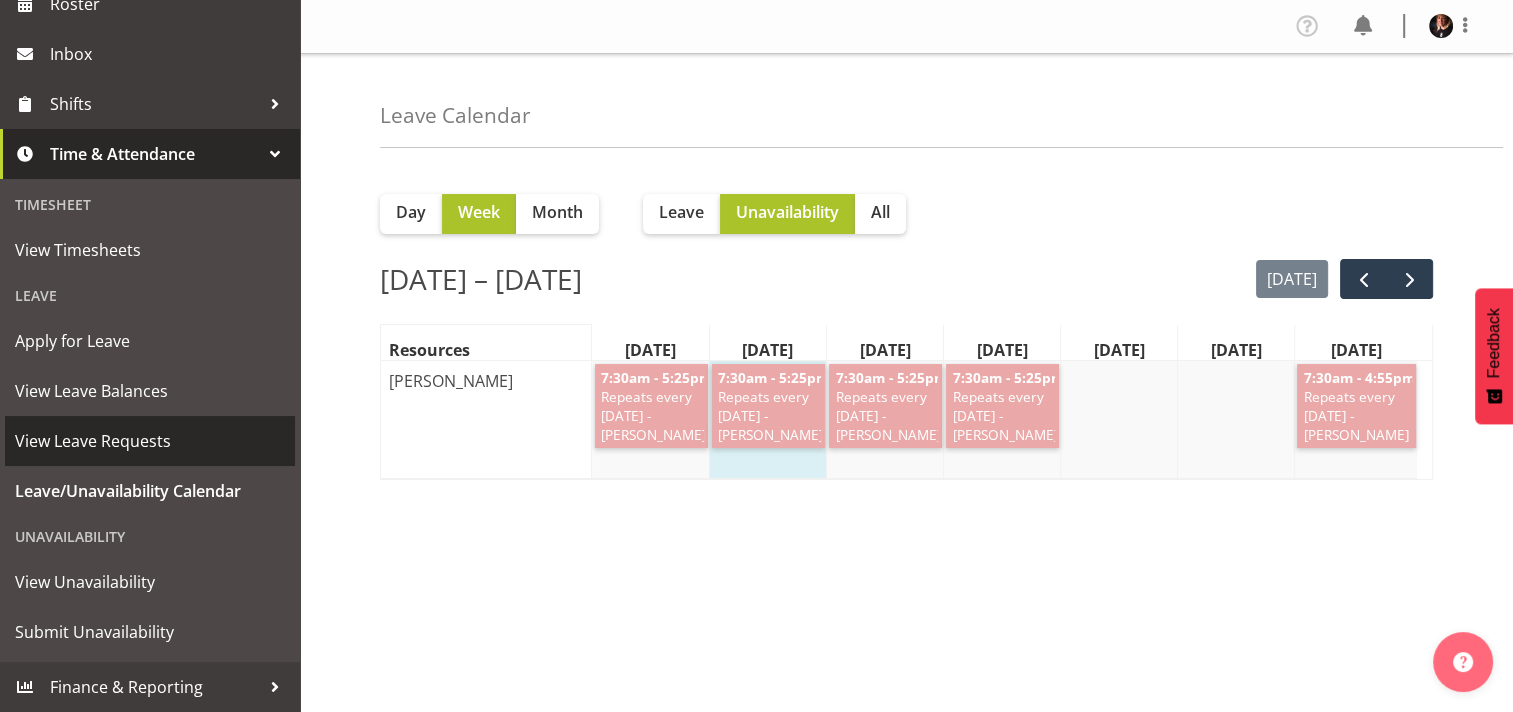 scroll, scrollTop: 324, scrollLeft: 0, axis: vertical 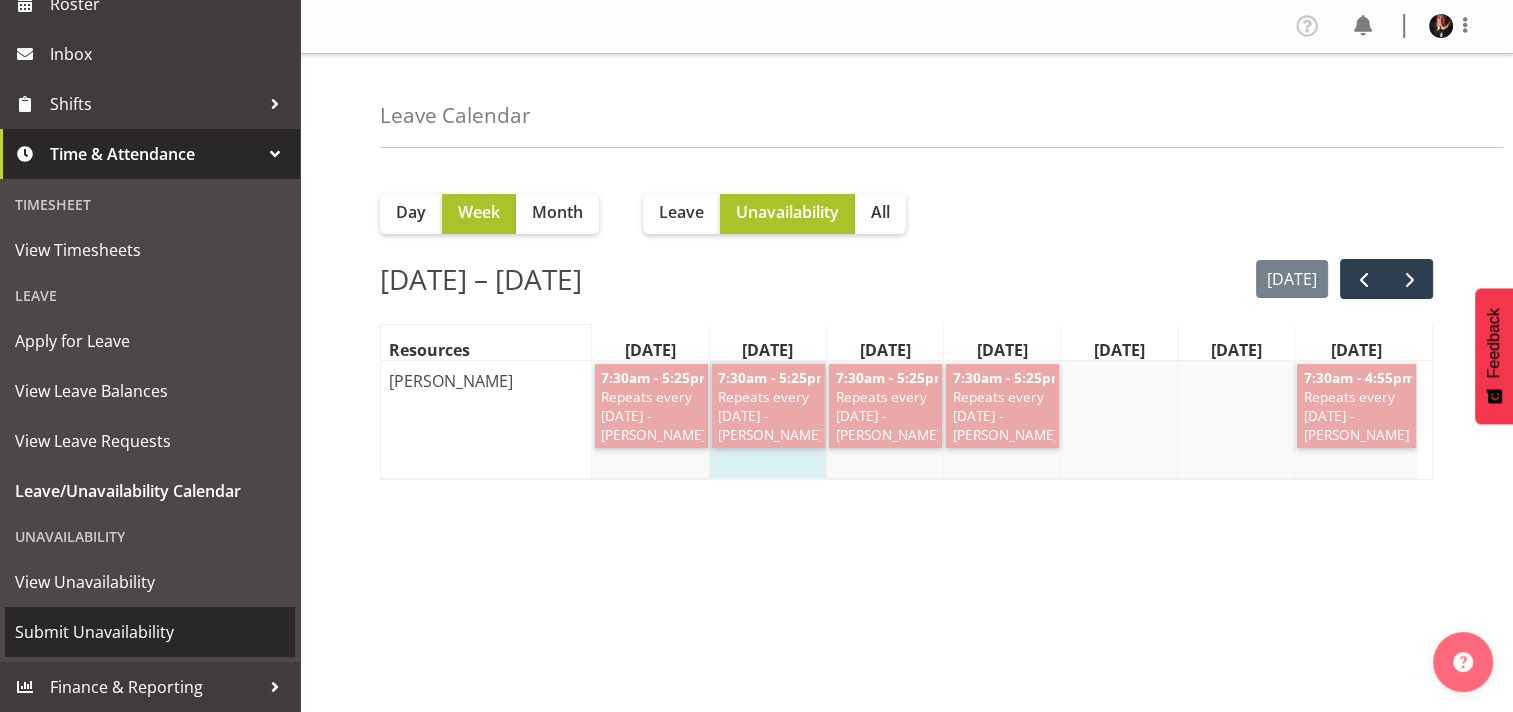 click on "Submit Unavailability" at bounding box center (150, 632) 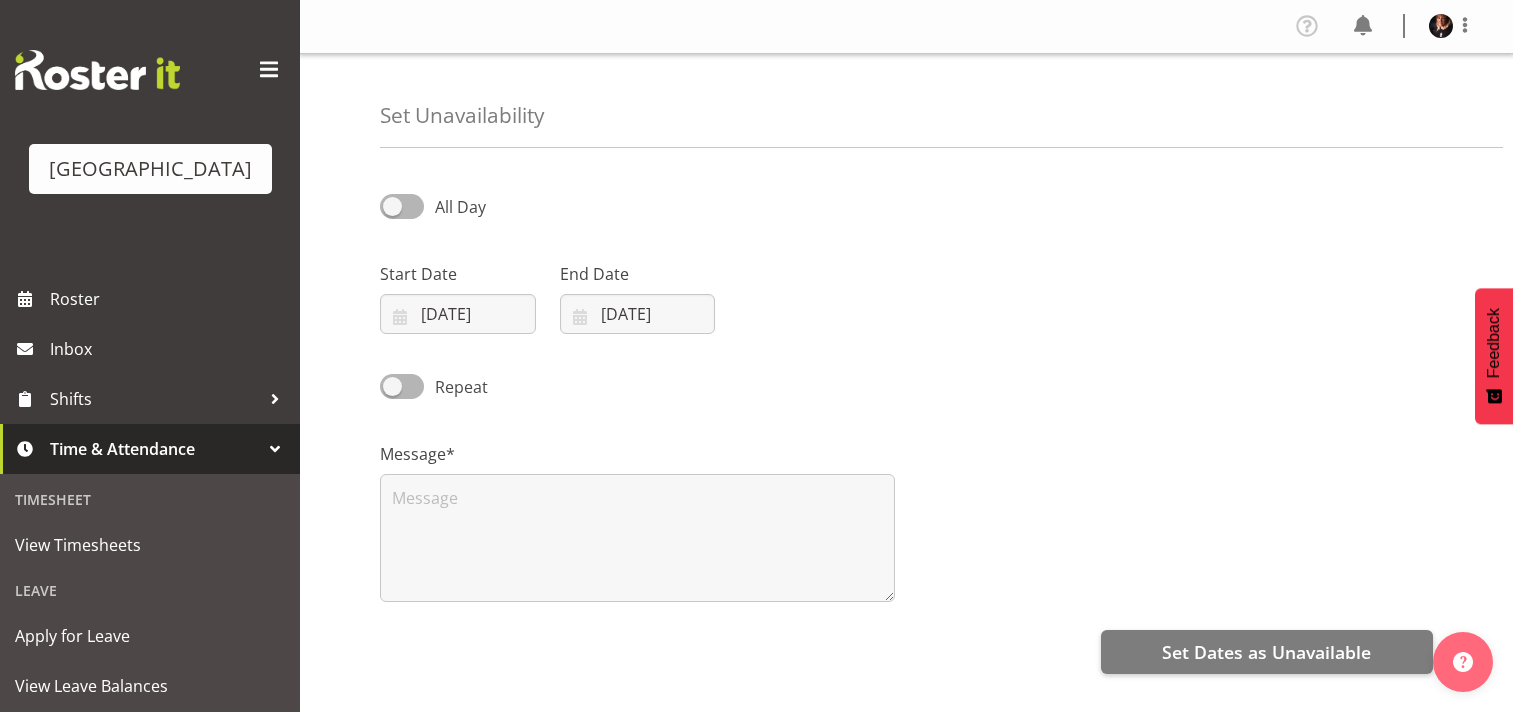 scroll, scrollTop: 0, scrollLeft: 0, axis: both 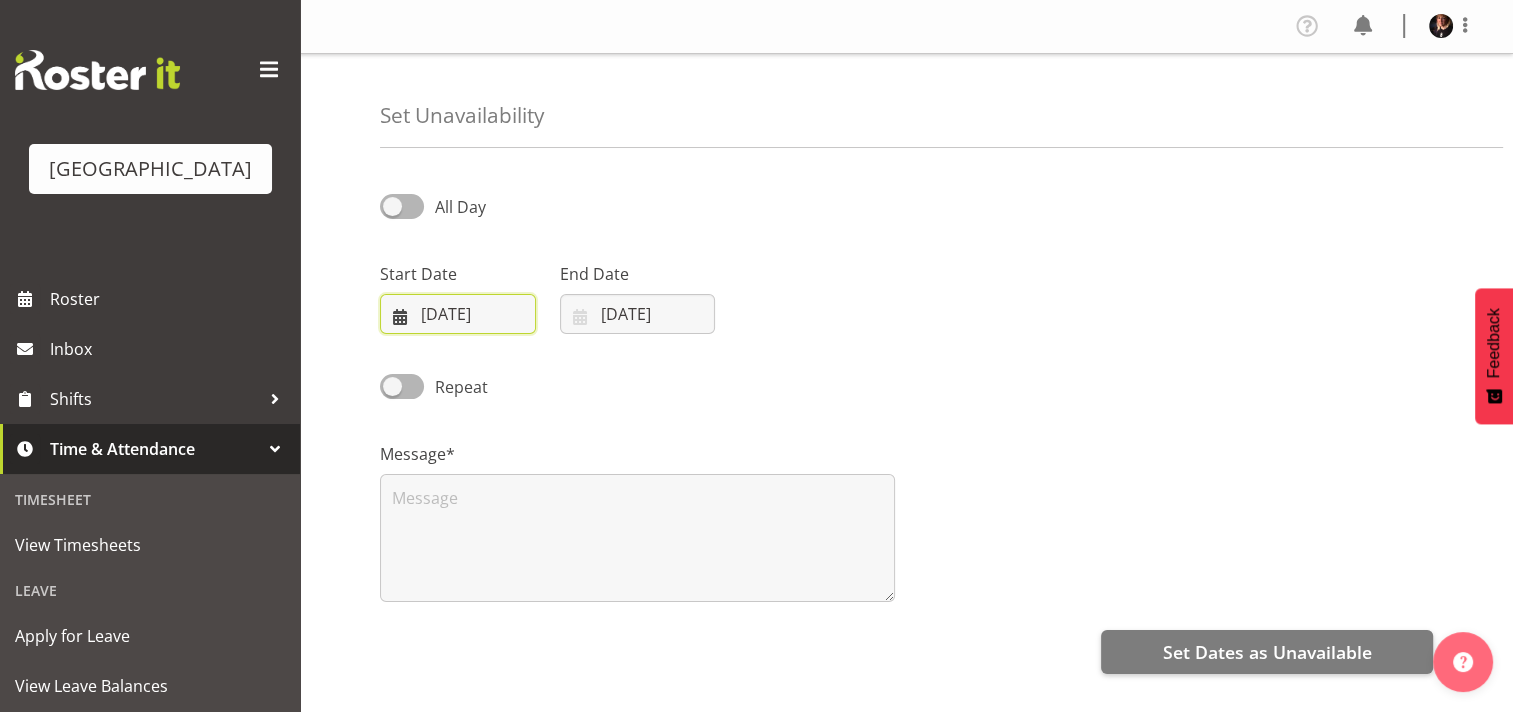 click on "[DATE]" at bounding box center (458, 314) 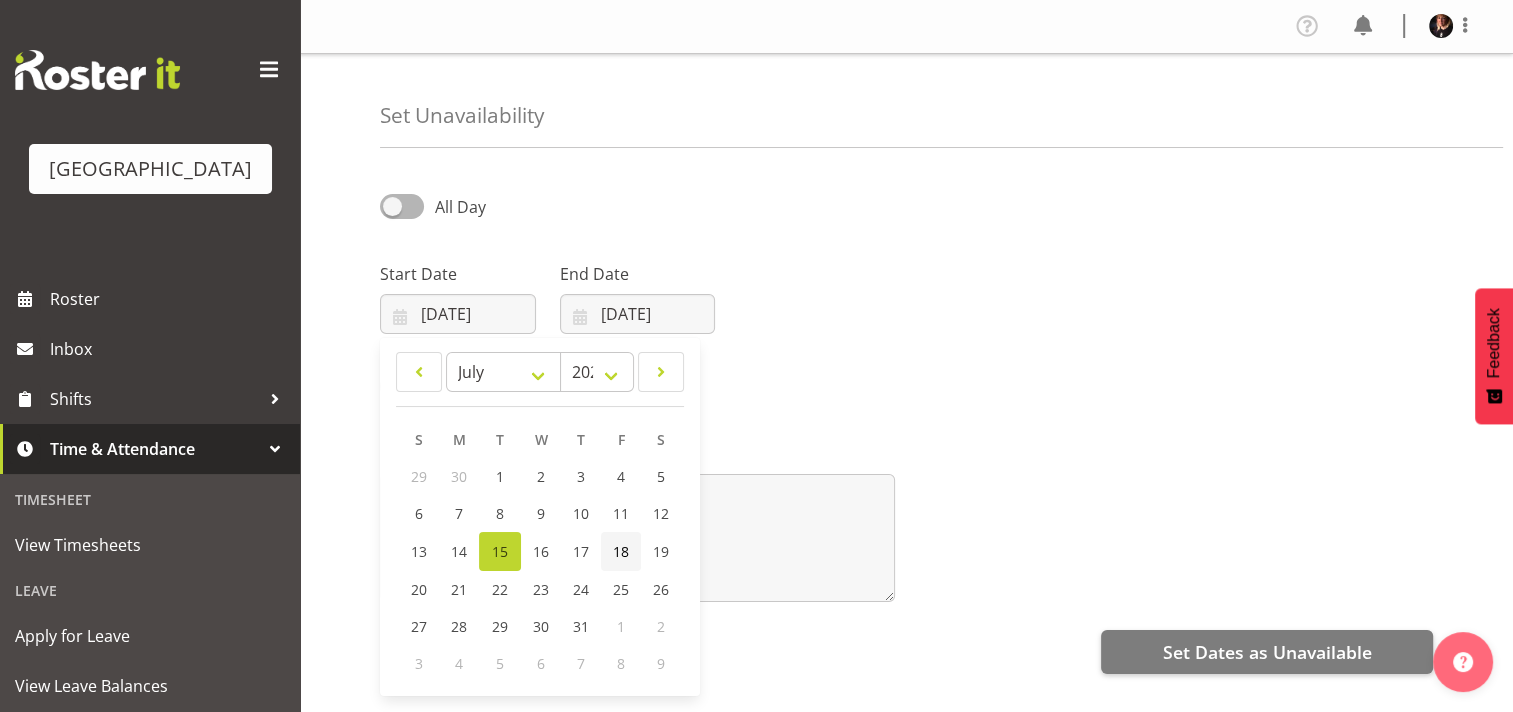 click on "18" at bounding box center (621, 551) 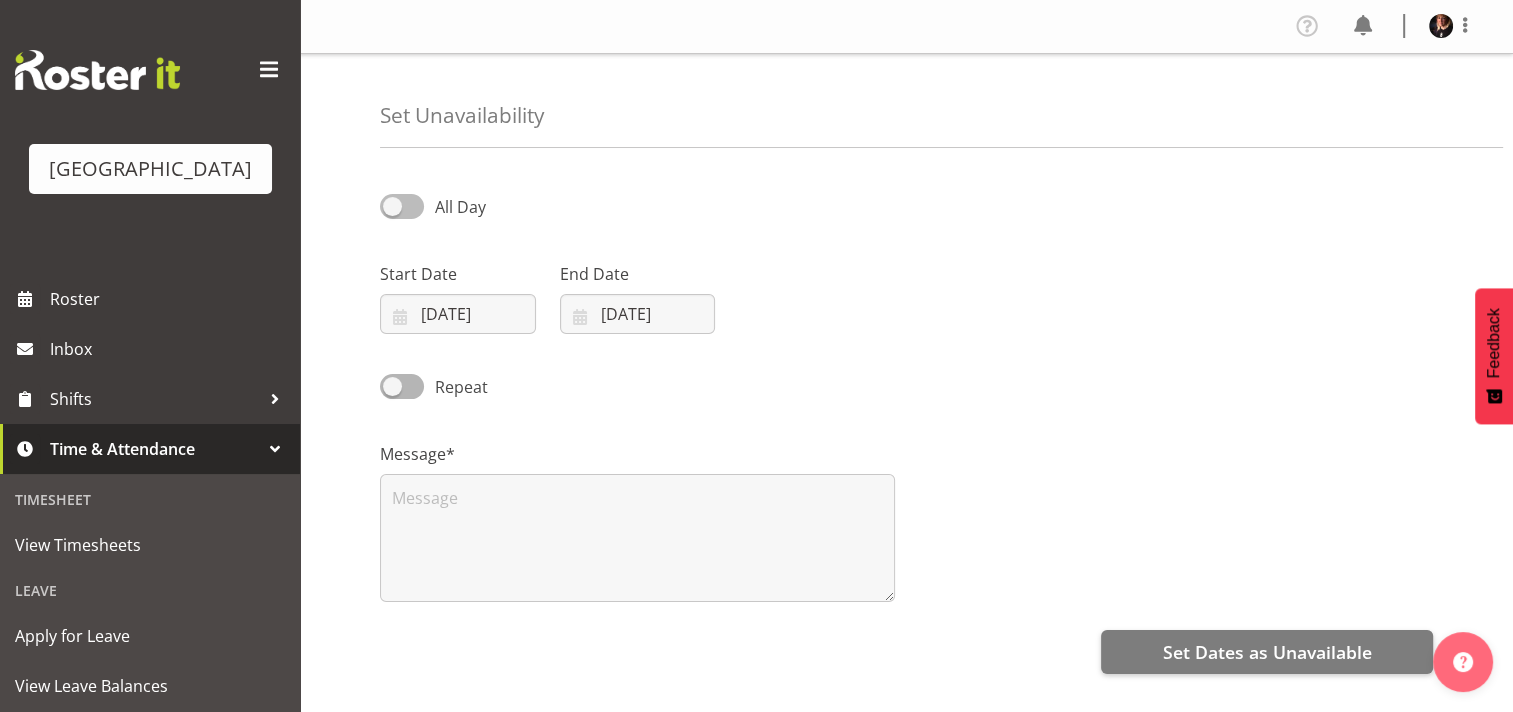click at bounding box center [402, 206] 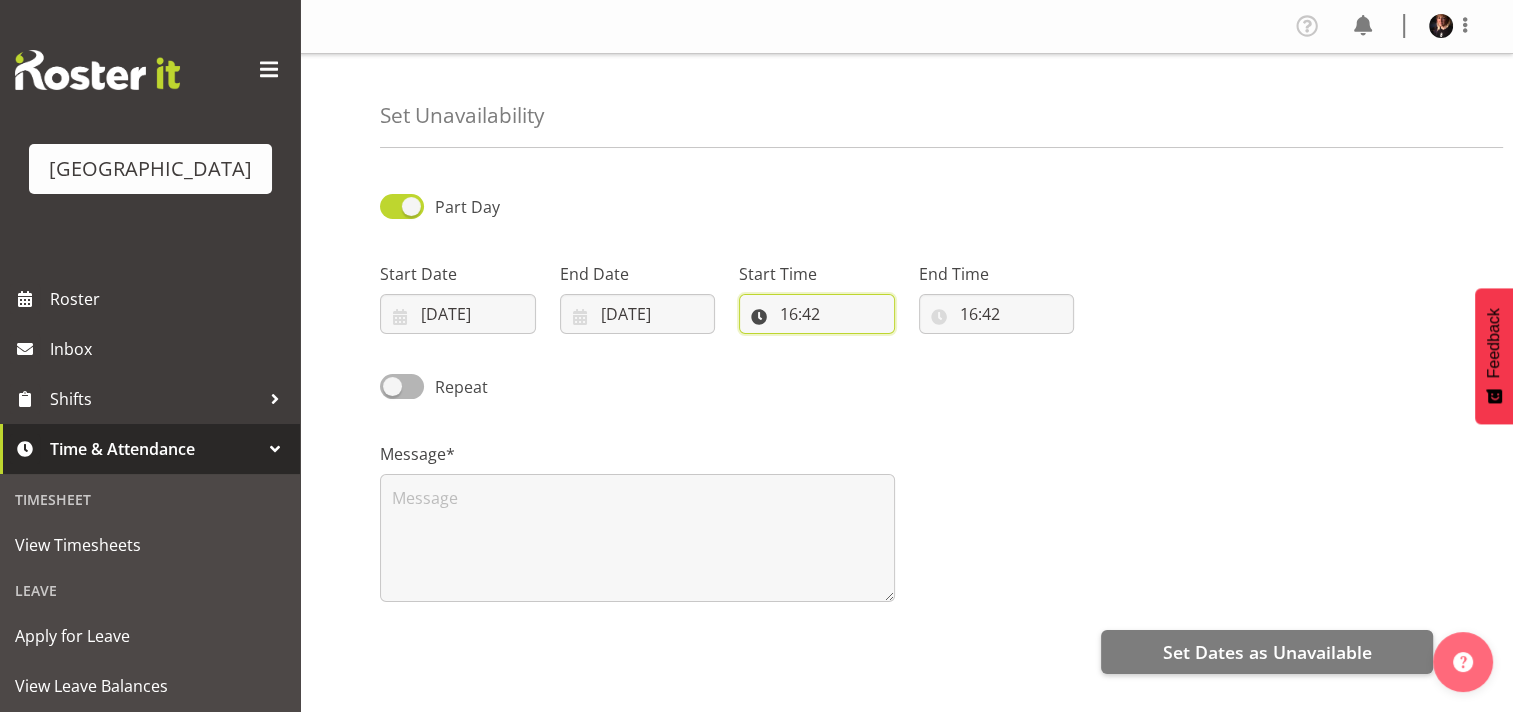 click on "16:42" at bounding box center (817, 314) 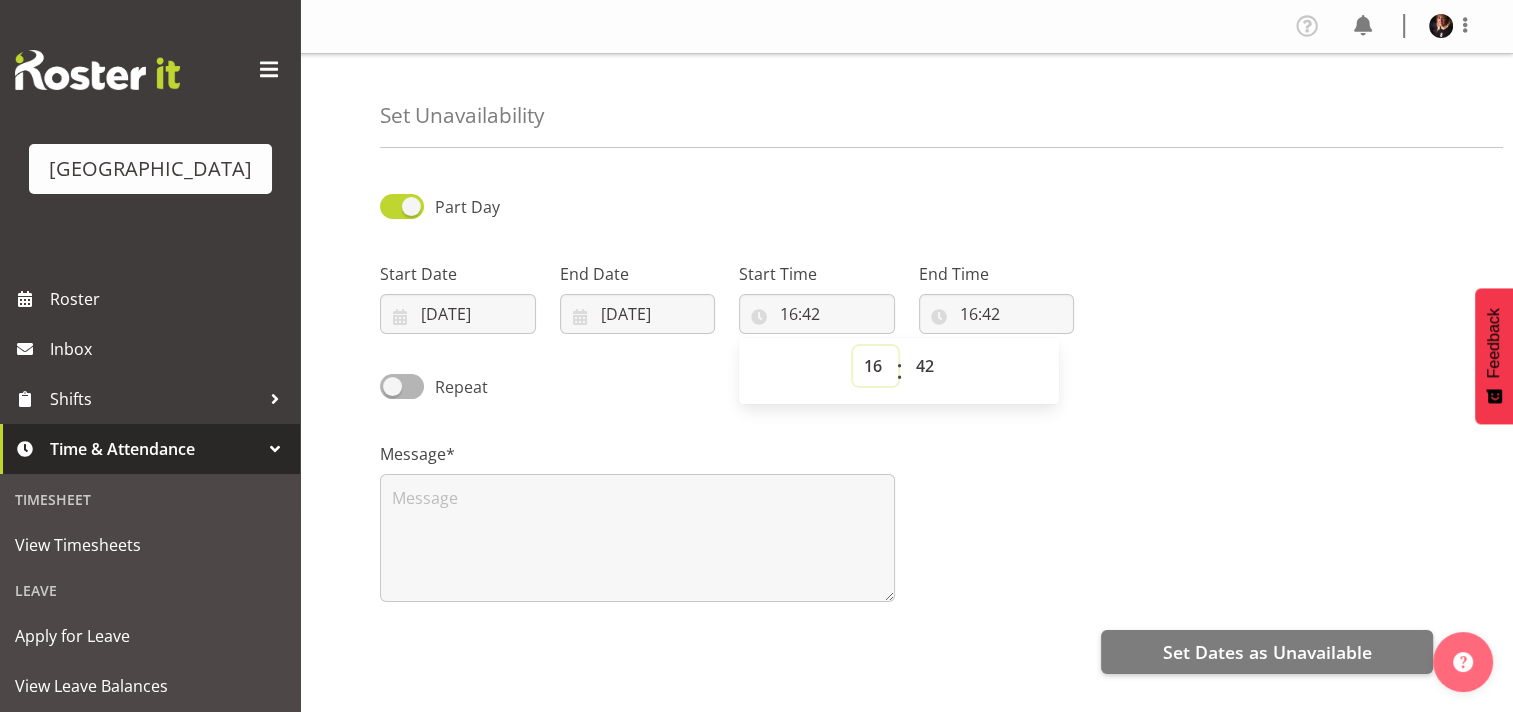 click on "00   01   02   03   04   05   06   07   08   09   10   11   12   13   14   15   16   17   18   19   20   21   22   23" at bounding box center (875, 366) 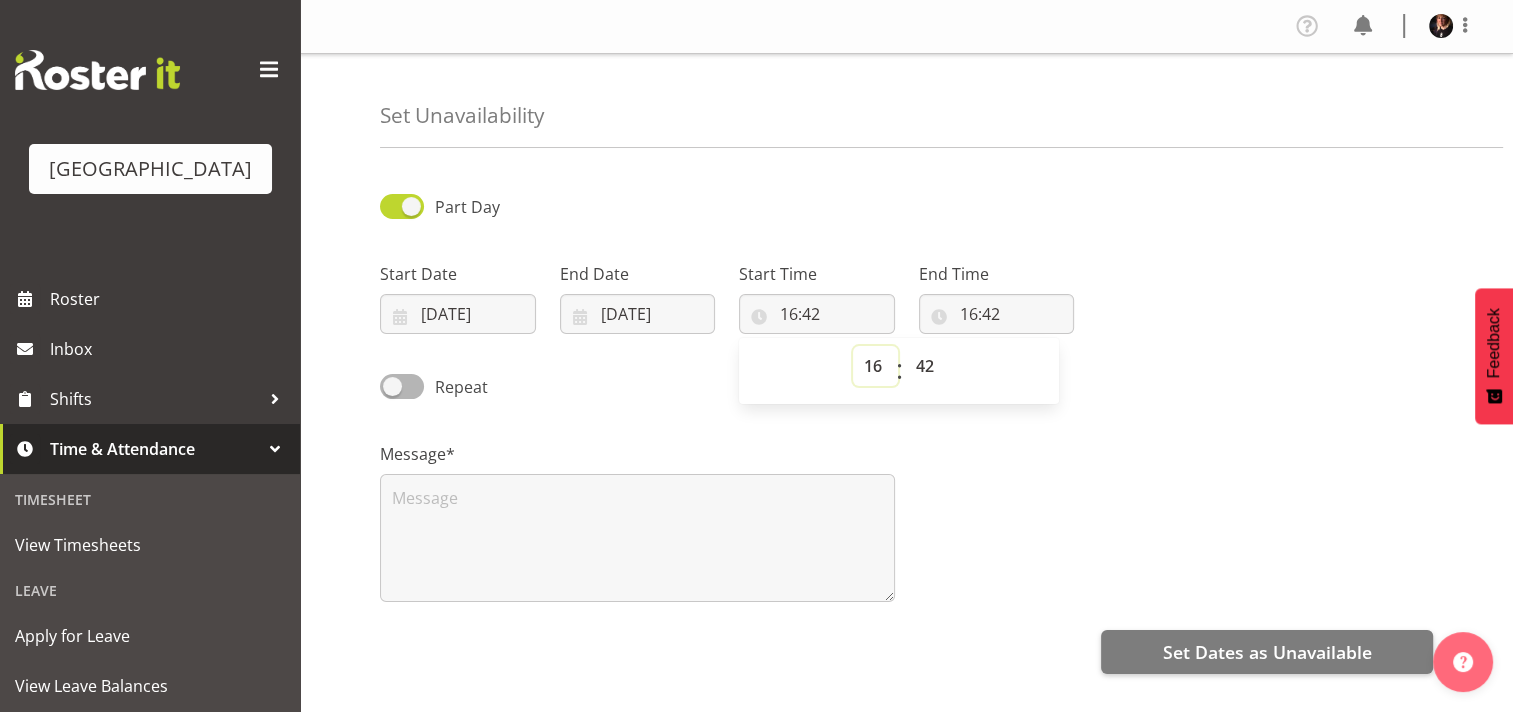 select on "14" 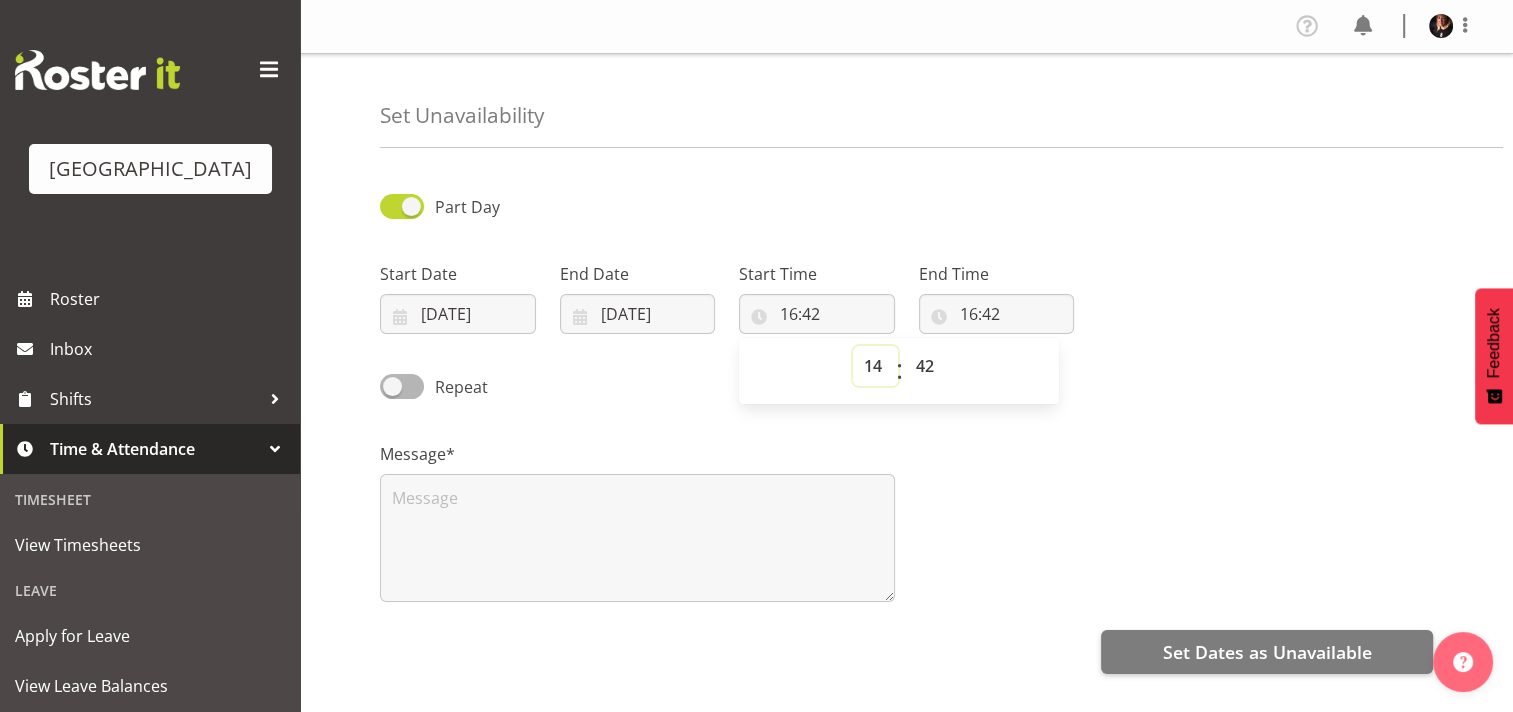 click on "00   01   02   03   04   05   06   07   08   09   10   11   12   13   14   15   16   17   18   19   20   21   22   23" at bounding box center (875, 366) 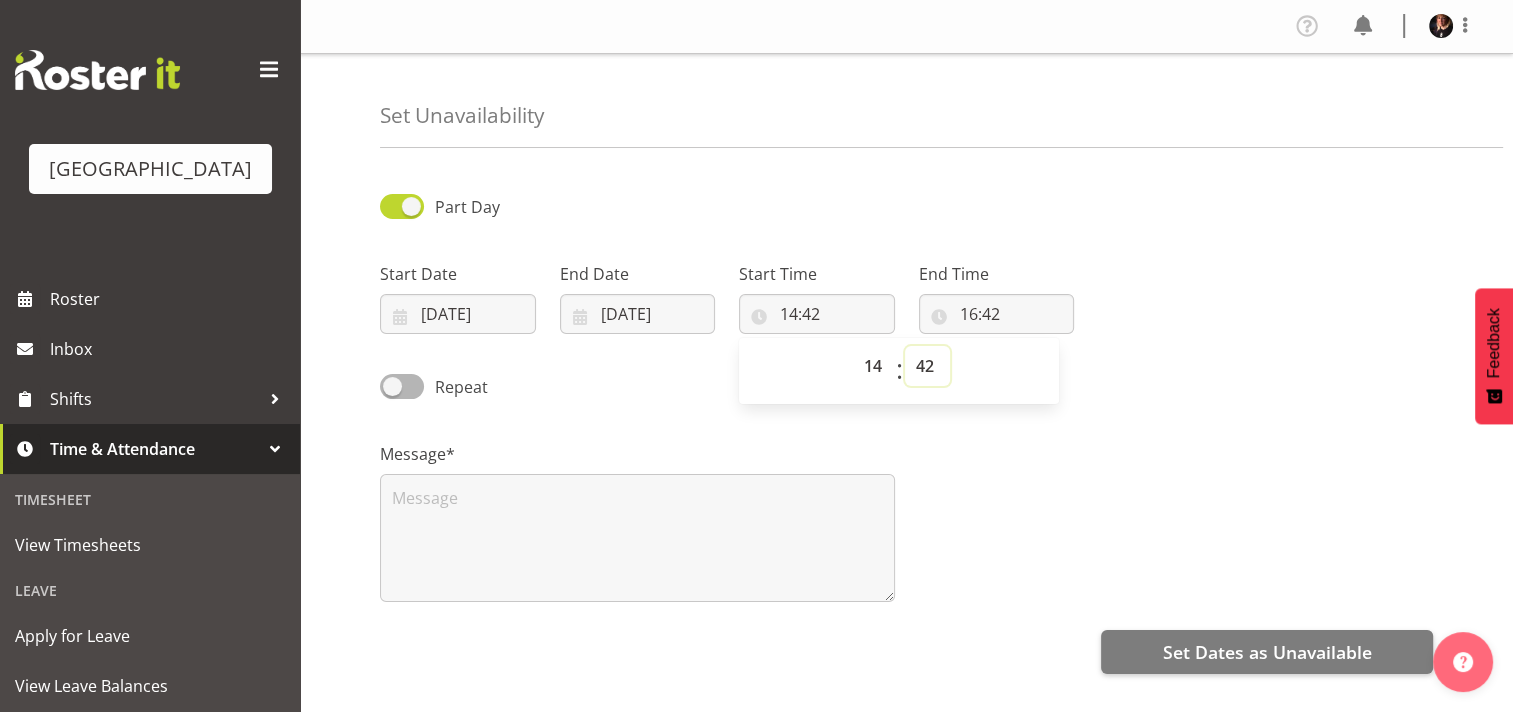 click on "00   01   02   03   04   05   06   07   08   09   10   11   12   13   14   15   16   17   18   19   20   21   22   23   24   25   26   27   28   29   30   31   32   33   34   35   36   37   38   39   40   41   42   43   44   45   46   47   48   49   50   51   52   53   54   55   56   57   58   59" at bounding box center [927, 366] 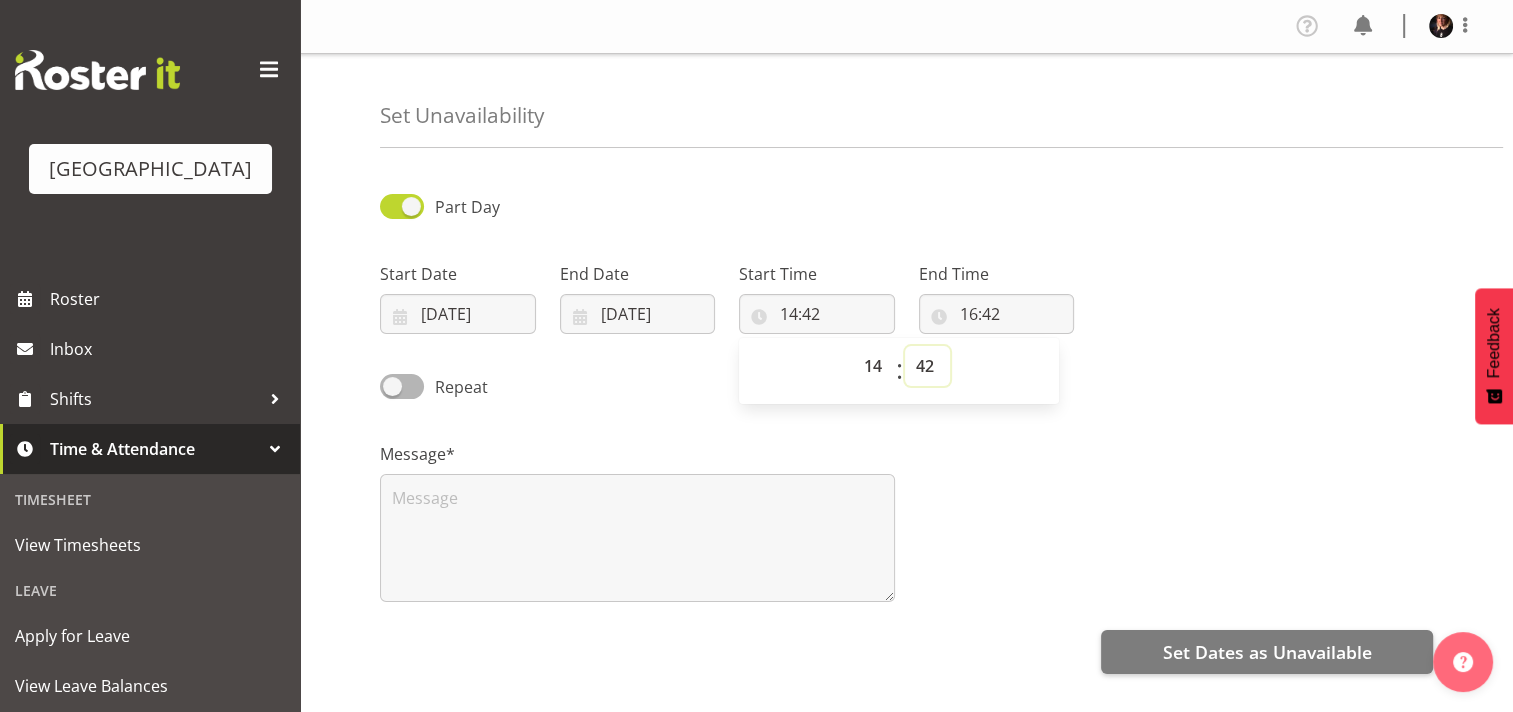 select on "0" 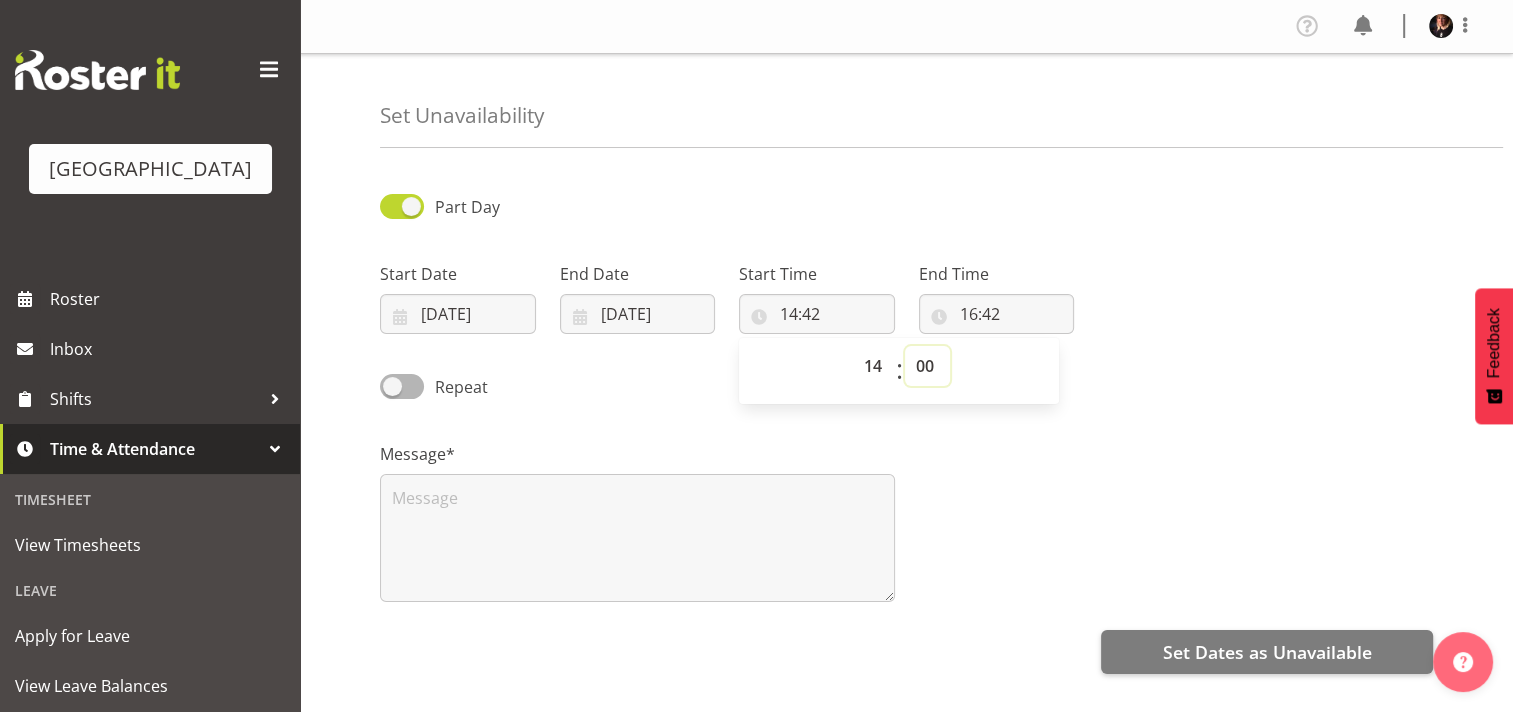 click on "00   01   02   03   04   05   06   07   08   09   10   11   12   13   14   15   16   17   18   19   20   21   22   23   24   25   26   27   28   29   30   31   32   33   34   35   36   37   38   39   40   41   42   43   44   45   46   47   48   49   50   51   52   53   54   55   56   57   58   59" at bounding box center (927, 366) 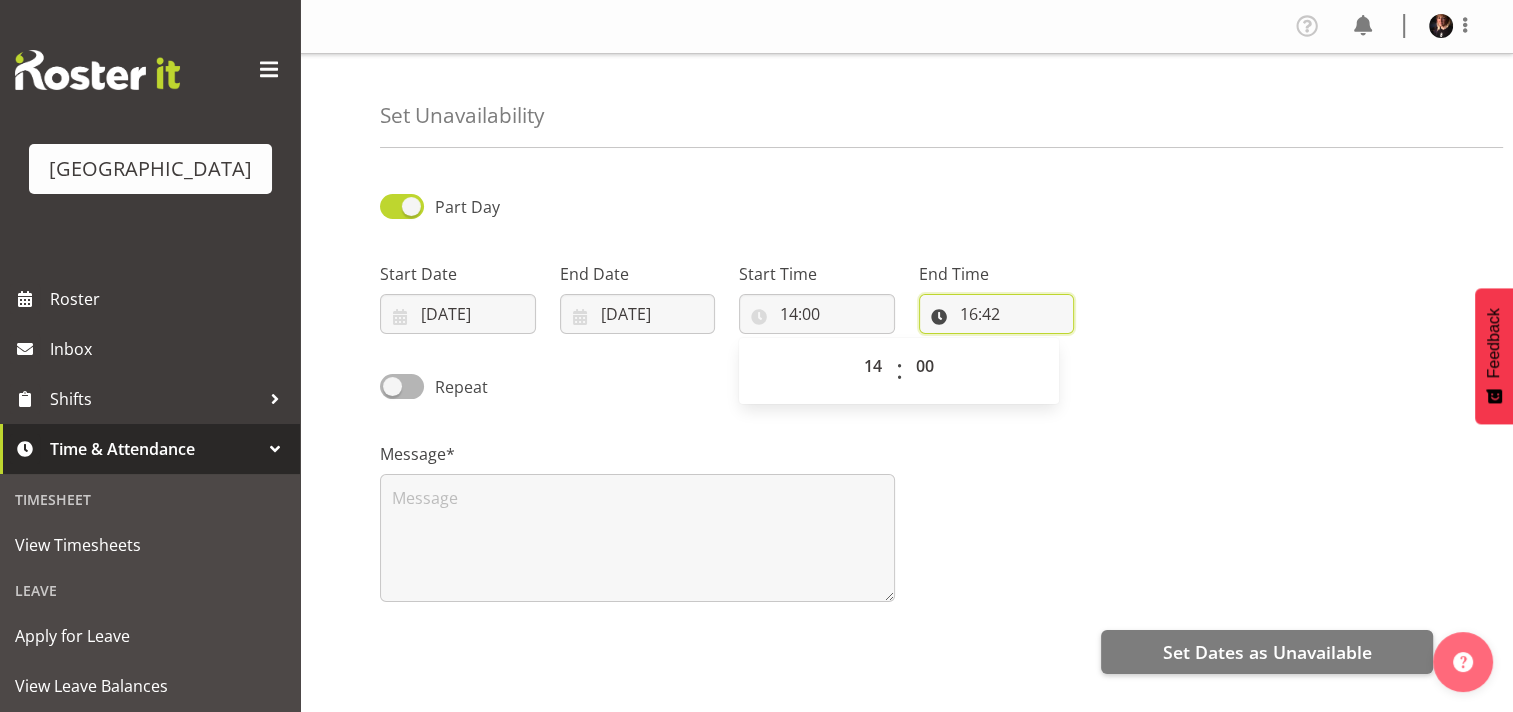 click on "16:42" at bounding box center [997, 314] 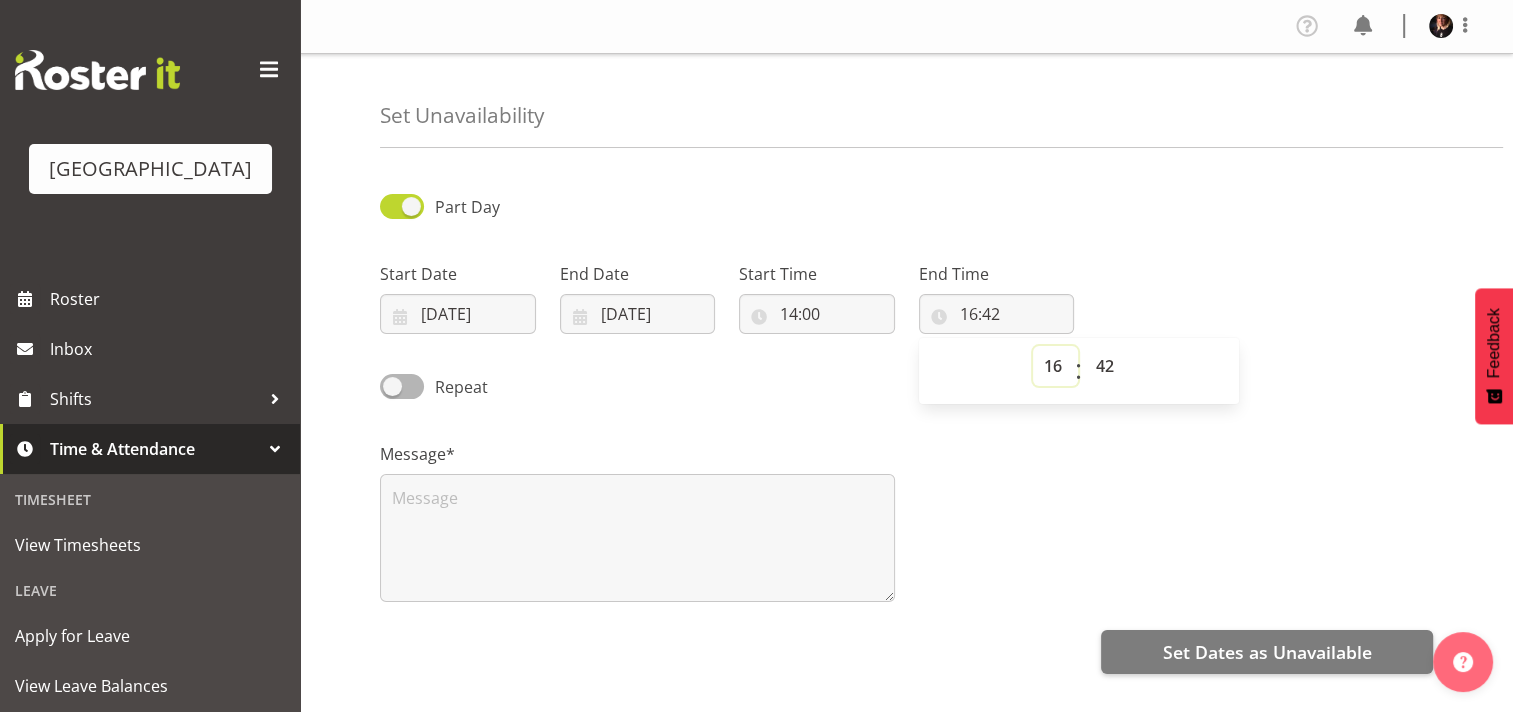 click on "00   01   02   03   04   05   06   07   08   09   10   11   12   13   14   15   16   17   18   19   20   21   22   23" at bounding box center [1055, 366] 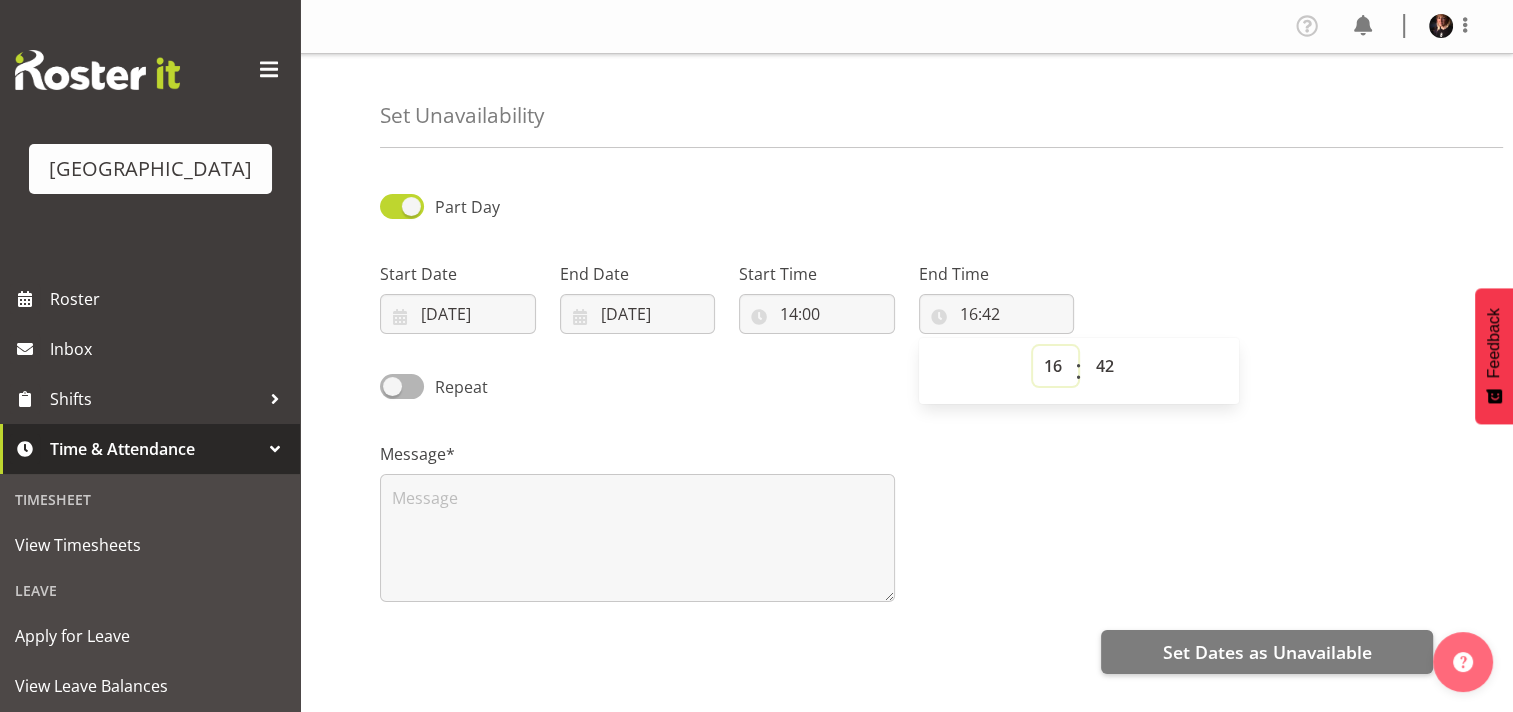 select on "17" 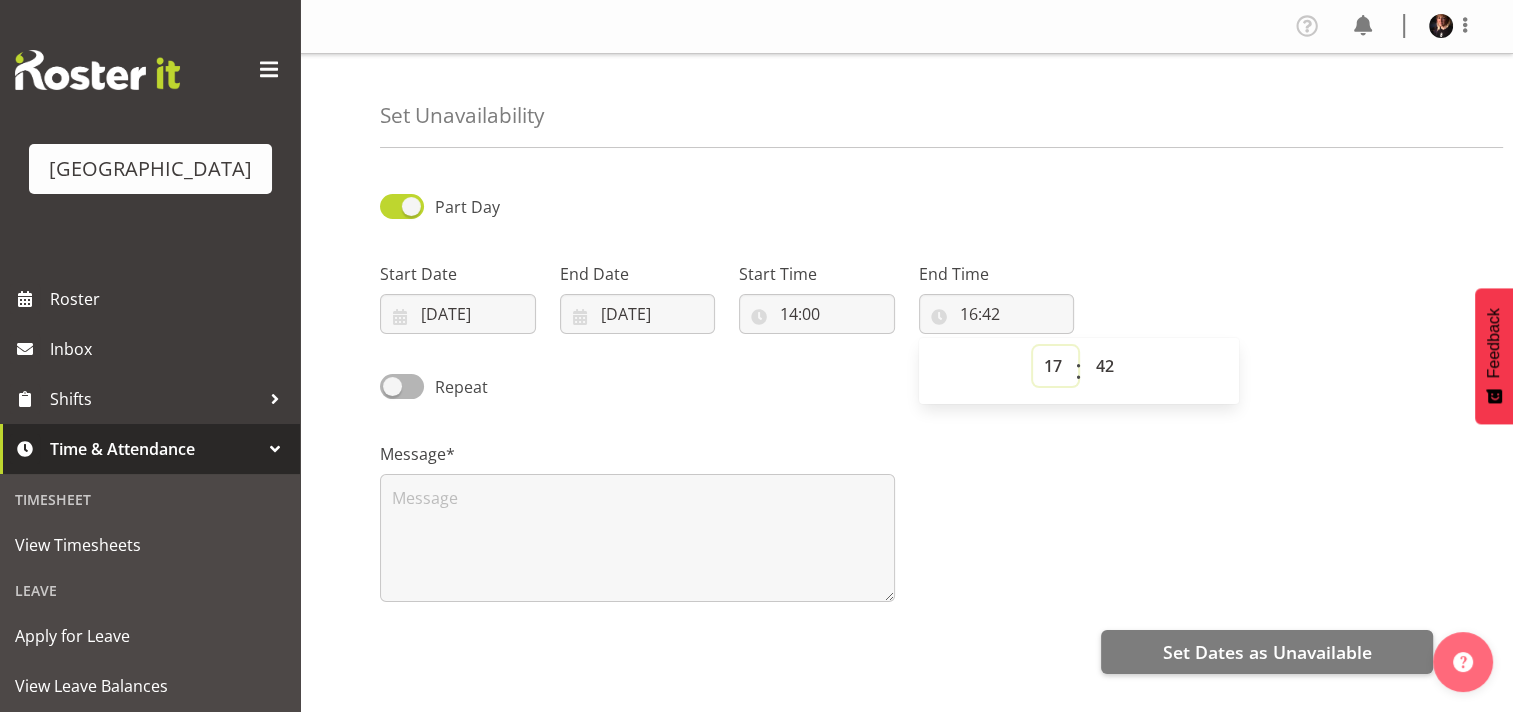 click on "00   01   02   03   04   05   06   07   08   09   10   11   12   13   14   15   16   17   18   19   20   21   22   23" at bounding box center (1055, 366) 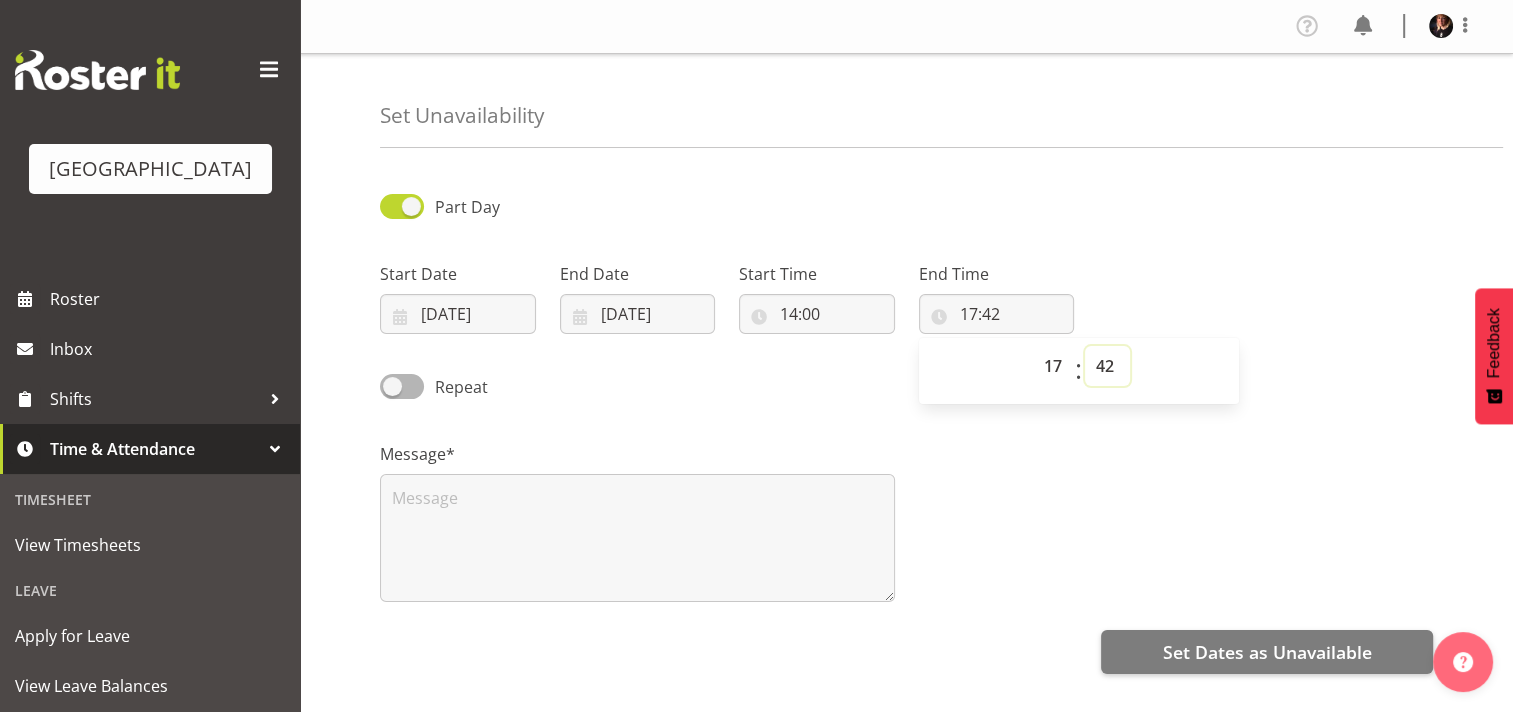 click on "00   01   02   03   04   05   06   07   08   09   10   11   12   13   14   15   16   17   18   19   20   21   22   23   24   25   26   27   28   29   30   31   32   33   34   35   36   37   38   39   40   41   42   43   44   45   46   47   48   49   50   51   52   53   54   55   56   57   58   59" at bounding box center [1107, 366] 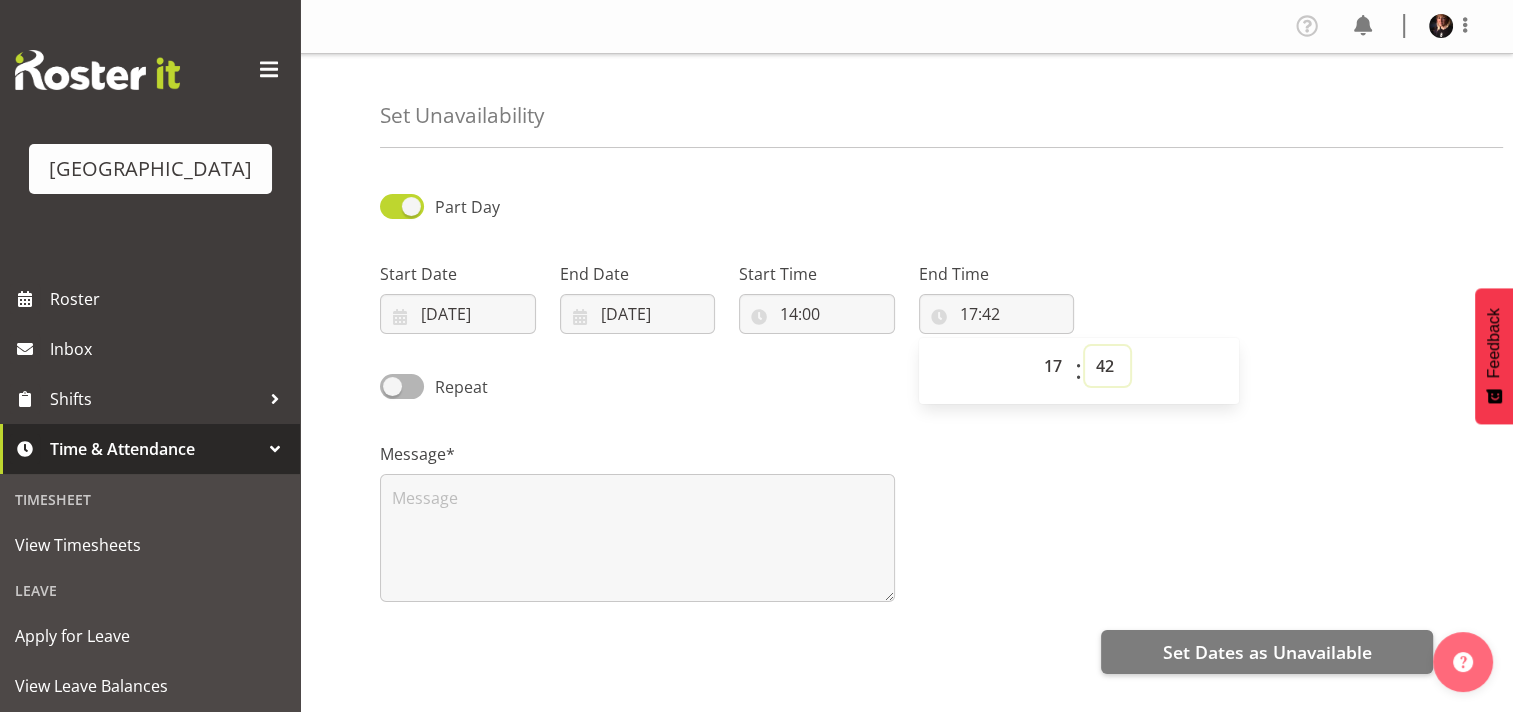 select on "25" 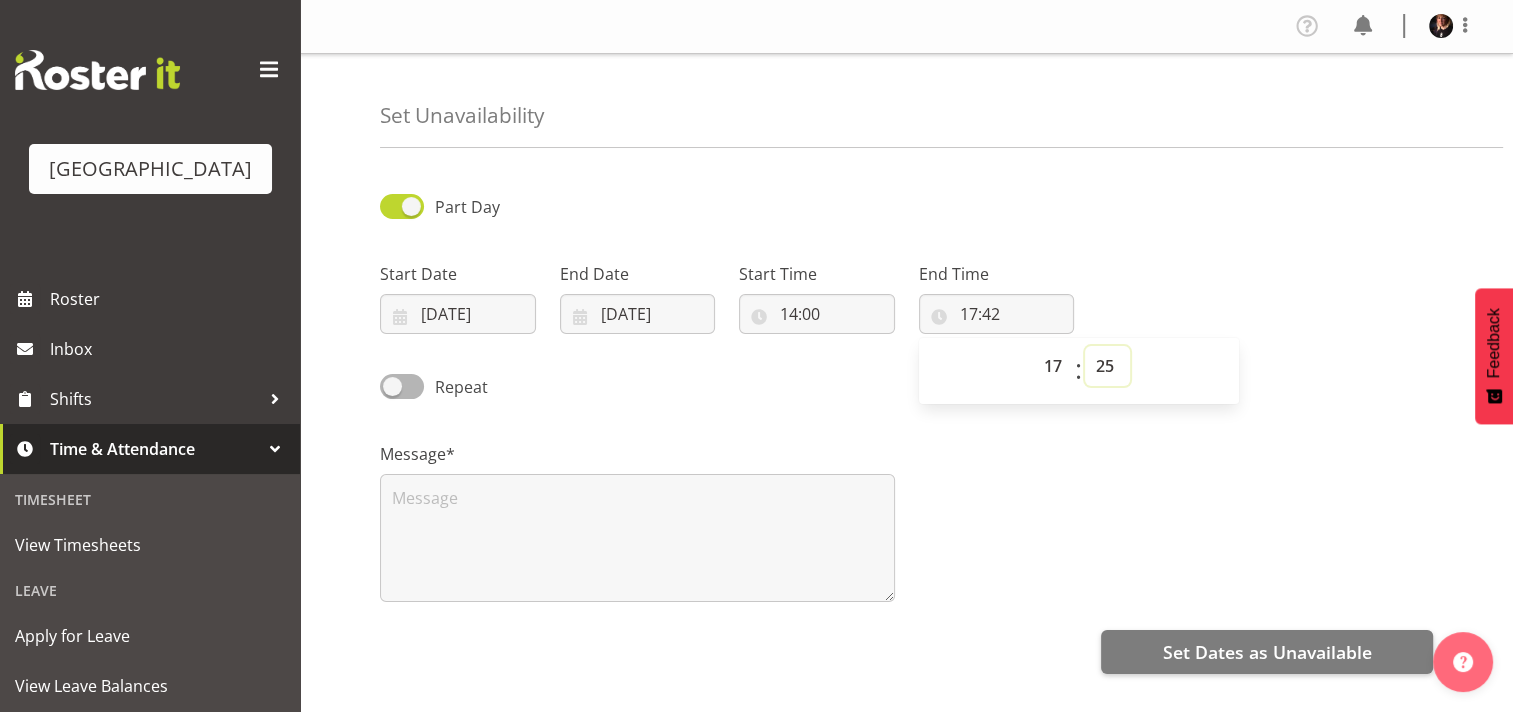 click on "00   01   02   03   04   05   06   07   08   09   10   11   12   13   14   15   16   17   18   19   20   21   22   23   24   25   26   27   28   29   30   31   32   33   34   35   36   37   38   39   40   41   42   43   44   45   46   47   48   49   50   51   52   53   54   55   56   57   58   59" at bounding box center (1107, 366) 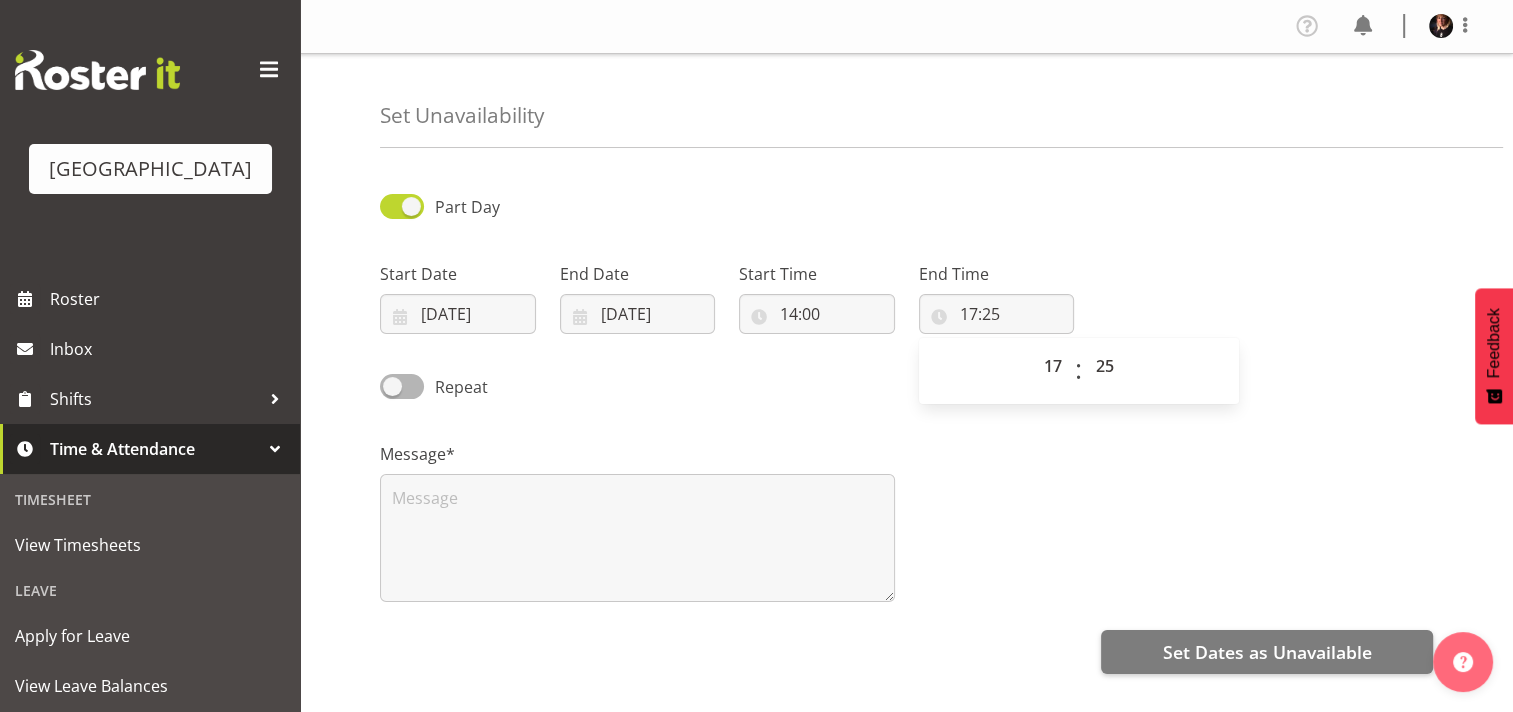 click on "Message*" at bounding box center (906, 514) 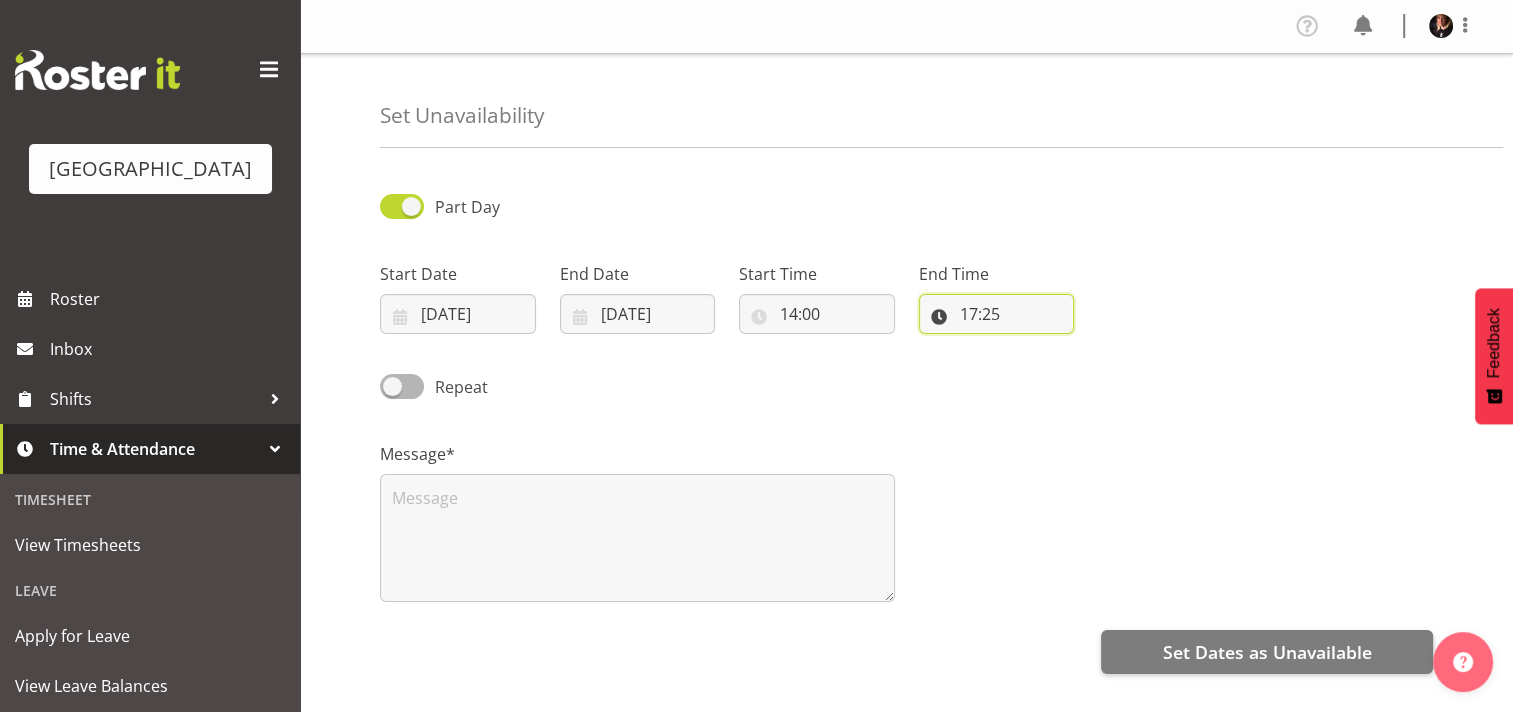 click on "17:25" at bounding box center [997, 314] 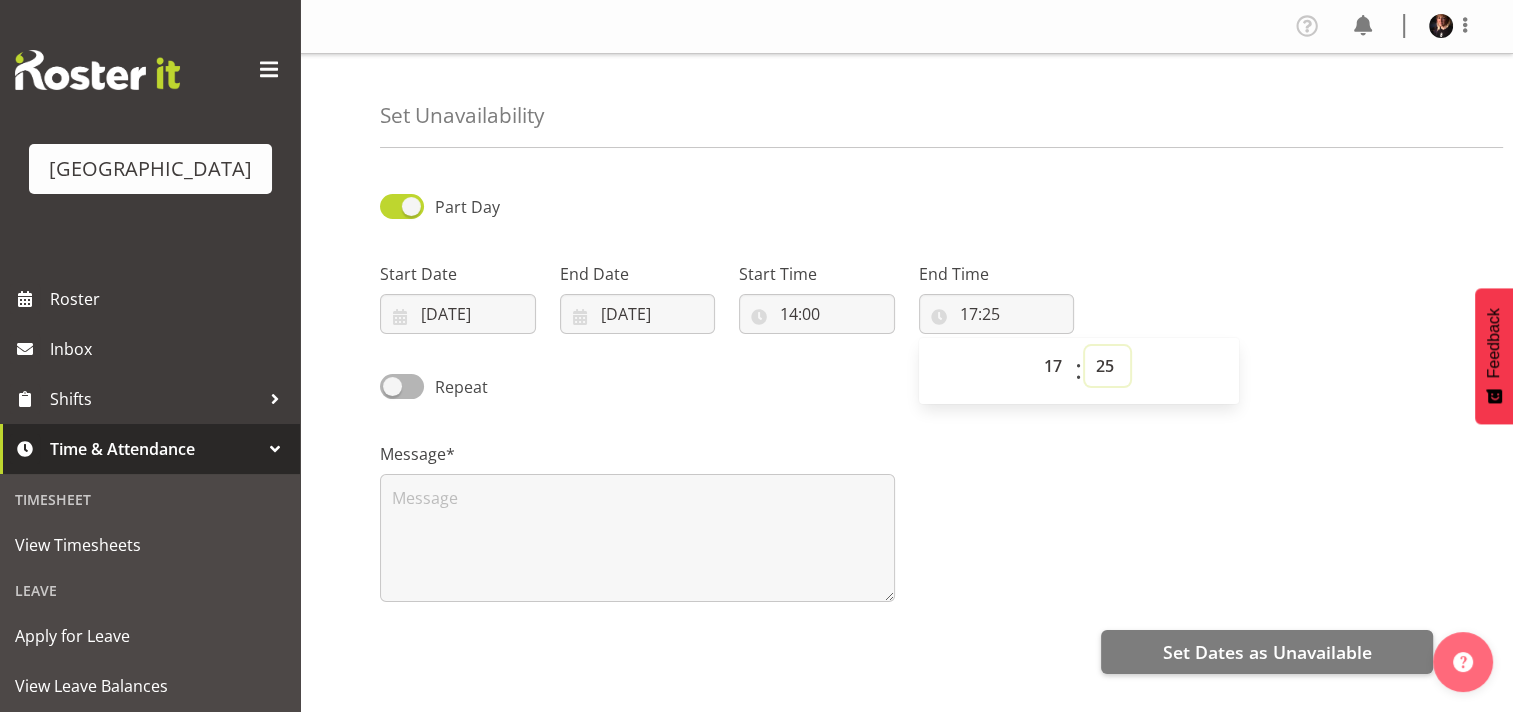 click on "00   01   02   03   04   05   06   07   08   09   10   11   12   13   14   15   16   17   18   19   20   21   22   23   24   25   26   27   28   29   30   31   32   33   34   35   36   37   38   39   40   41   42   43   44   45   46   47   48   49   50   51   52   53   54   55   56   57   58   59" at bounding box center (1107, 366) 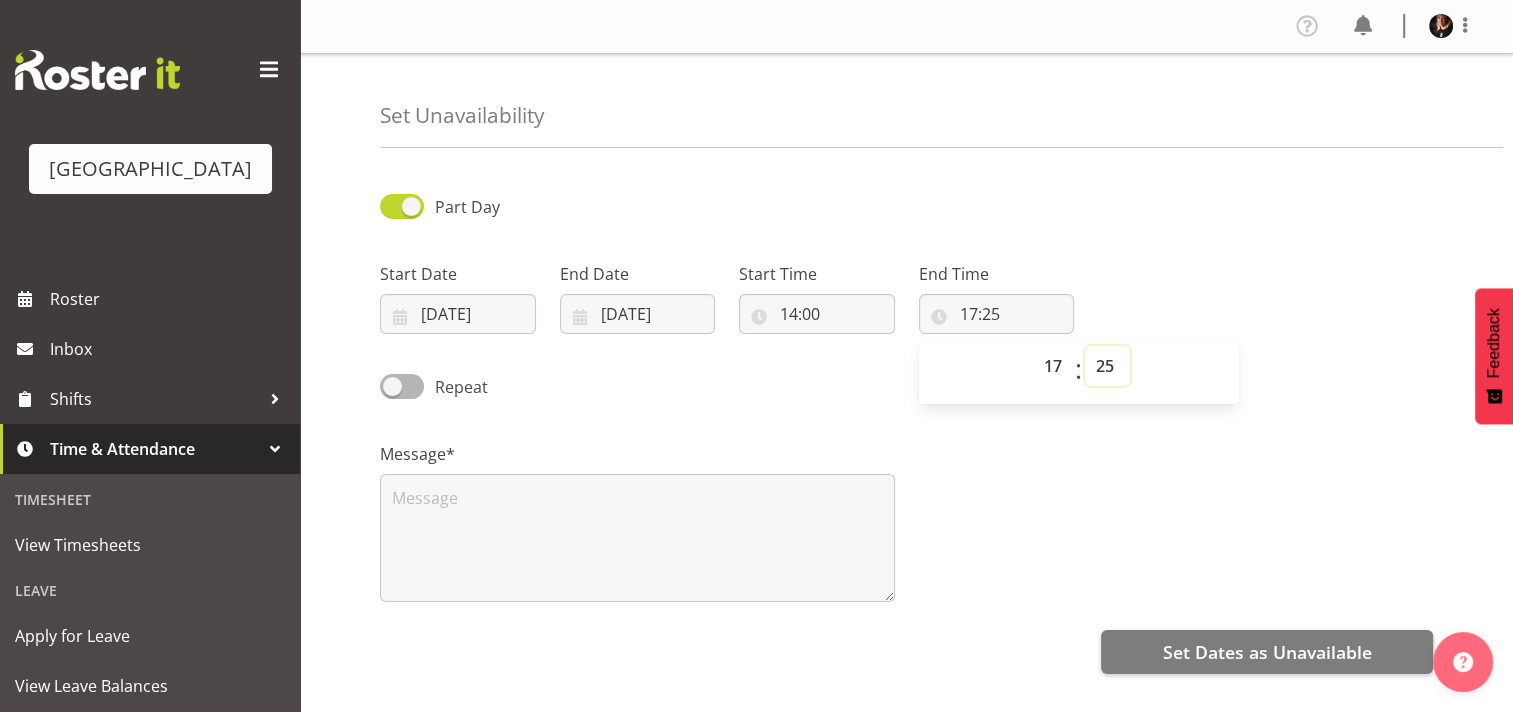 select on "30" 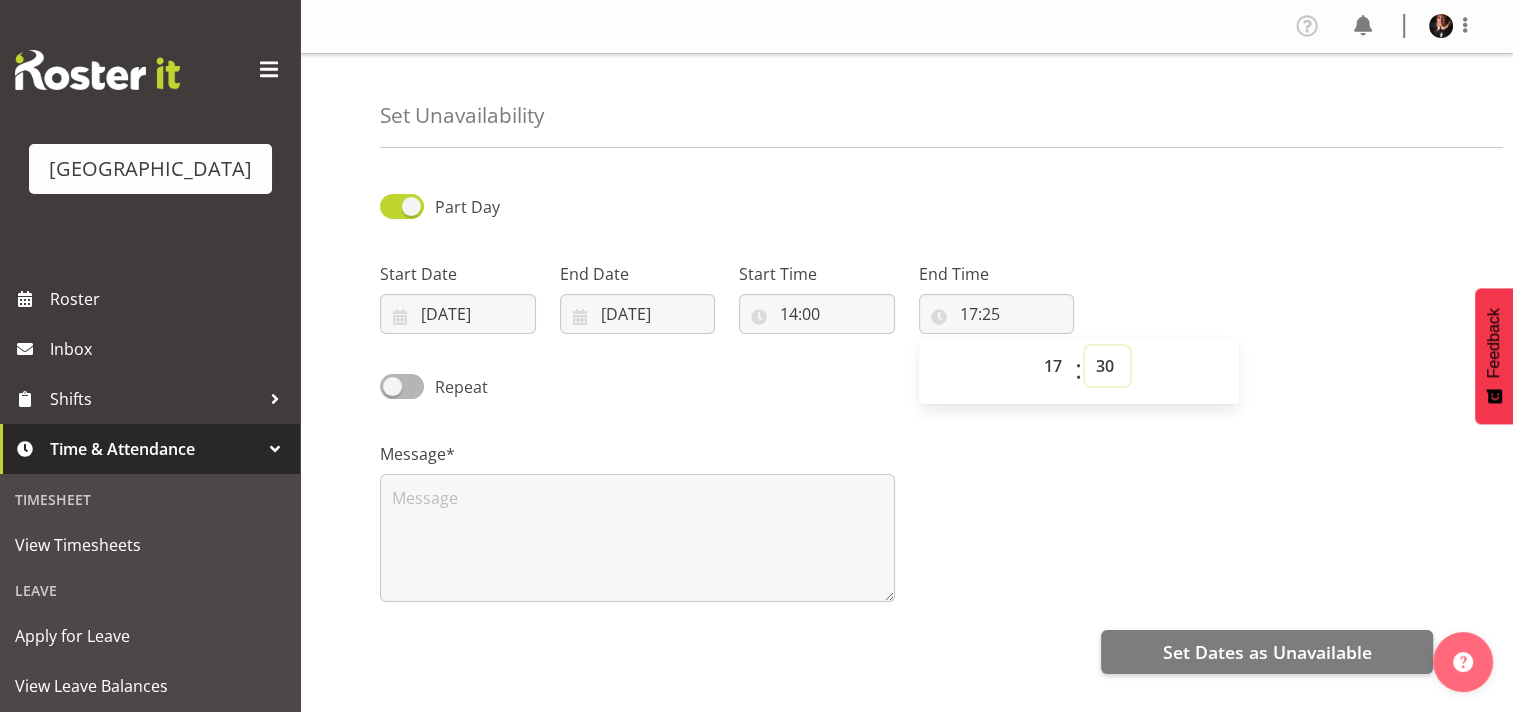click on "00   01   02   03   04   05   06   07   08   09   10   11   12   13   14   15   16   17   18   19   20   21   22   23   24   25   26   27   28   29   30   31   32   33   34   35   36   37   38   39   40   41   42   43   44   45   46   47   48   49   50   51   52   53   54   55   56   57   58   59" at bounding box center [1107, 366] 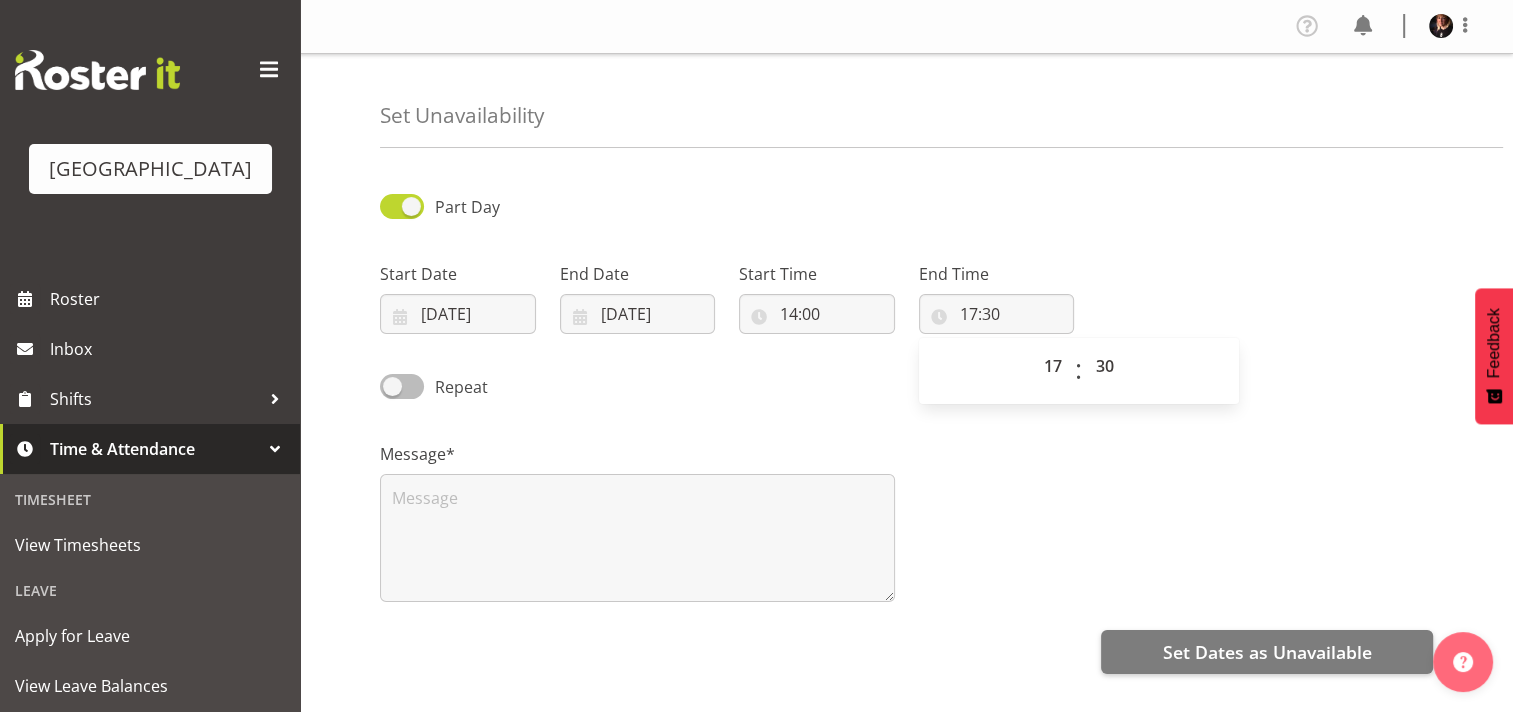click at bounding box center [402, 386] 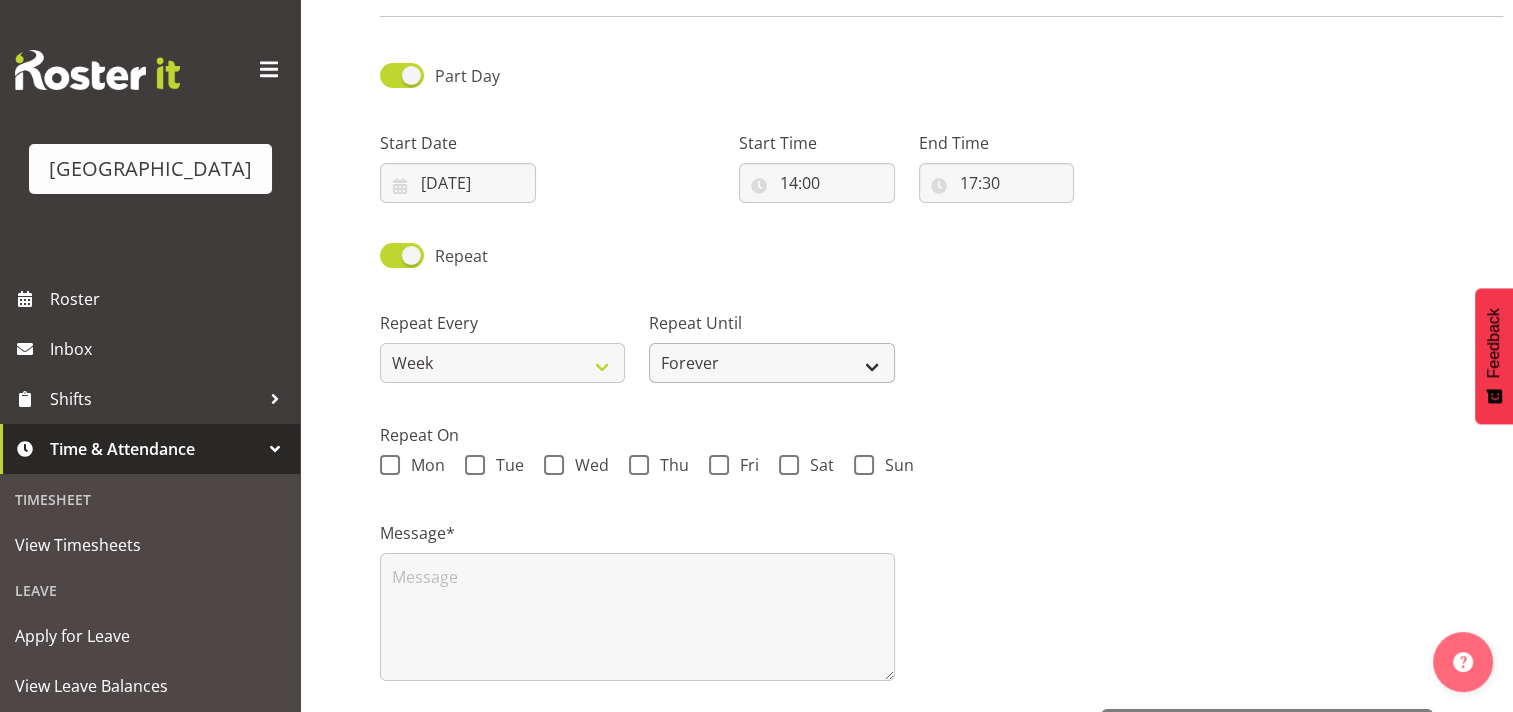 scroll, scrollTop: 132, scrollLeft: 0, axis: vertical 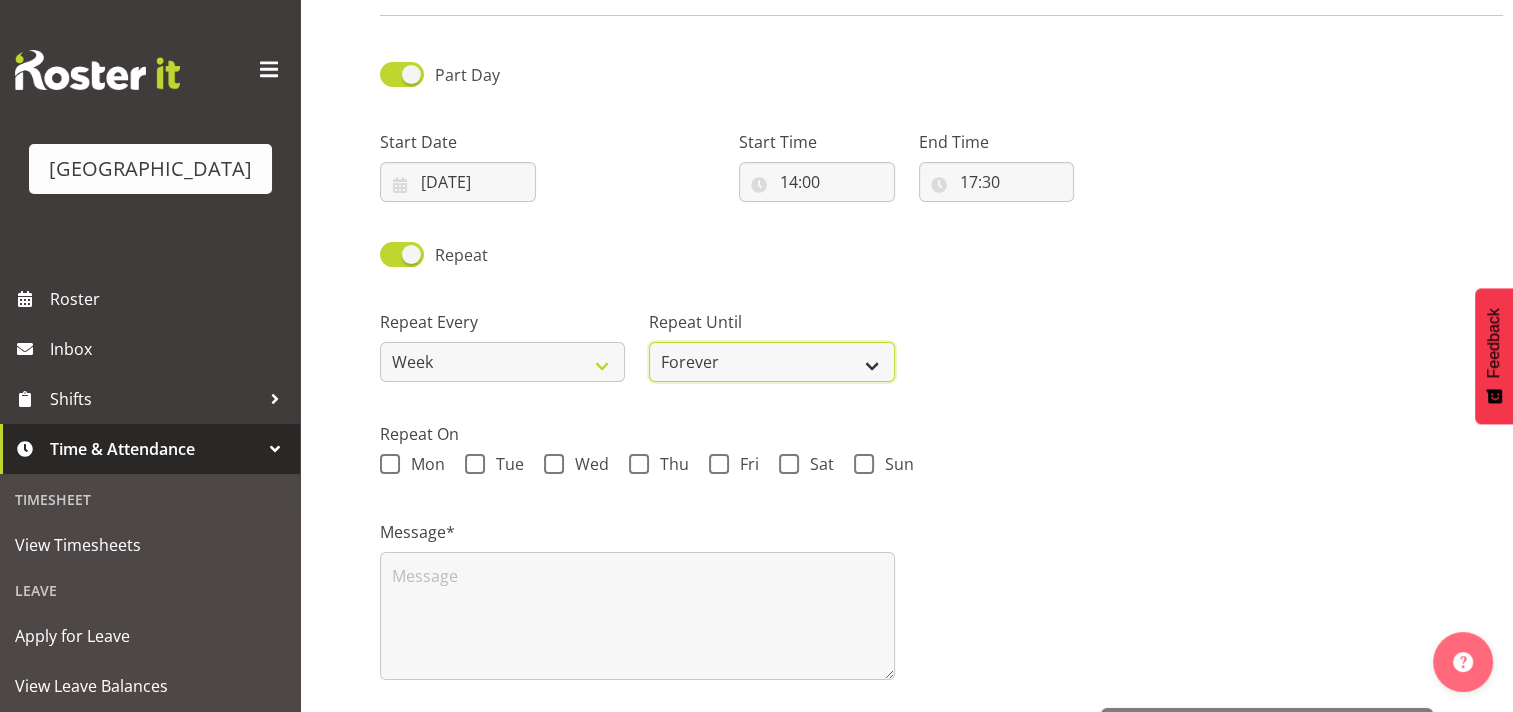 click on "Forever   On a date" at bounding box center (771, 362) 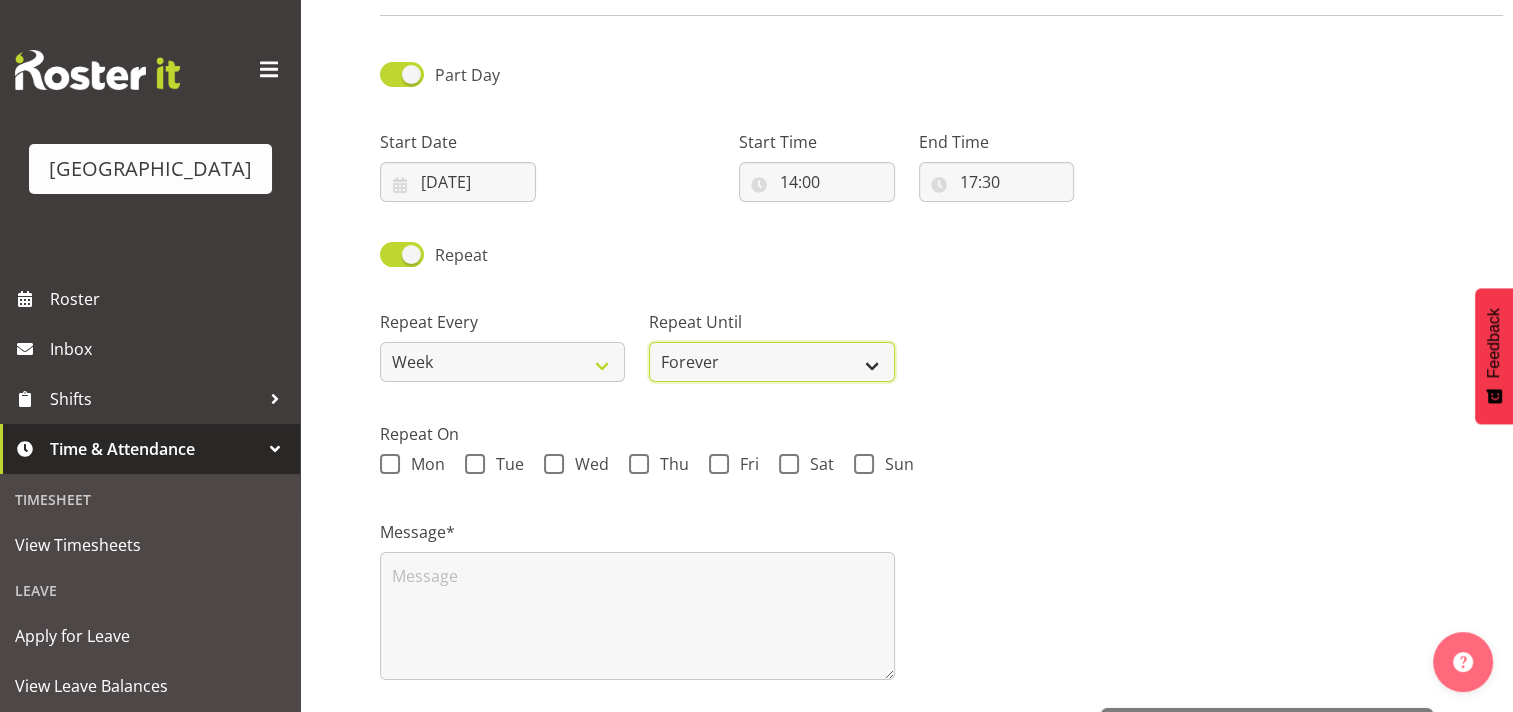 select on "date" 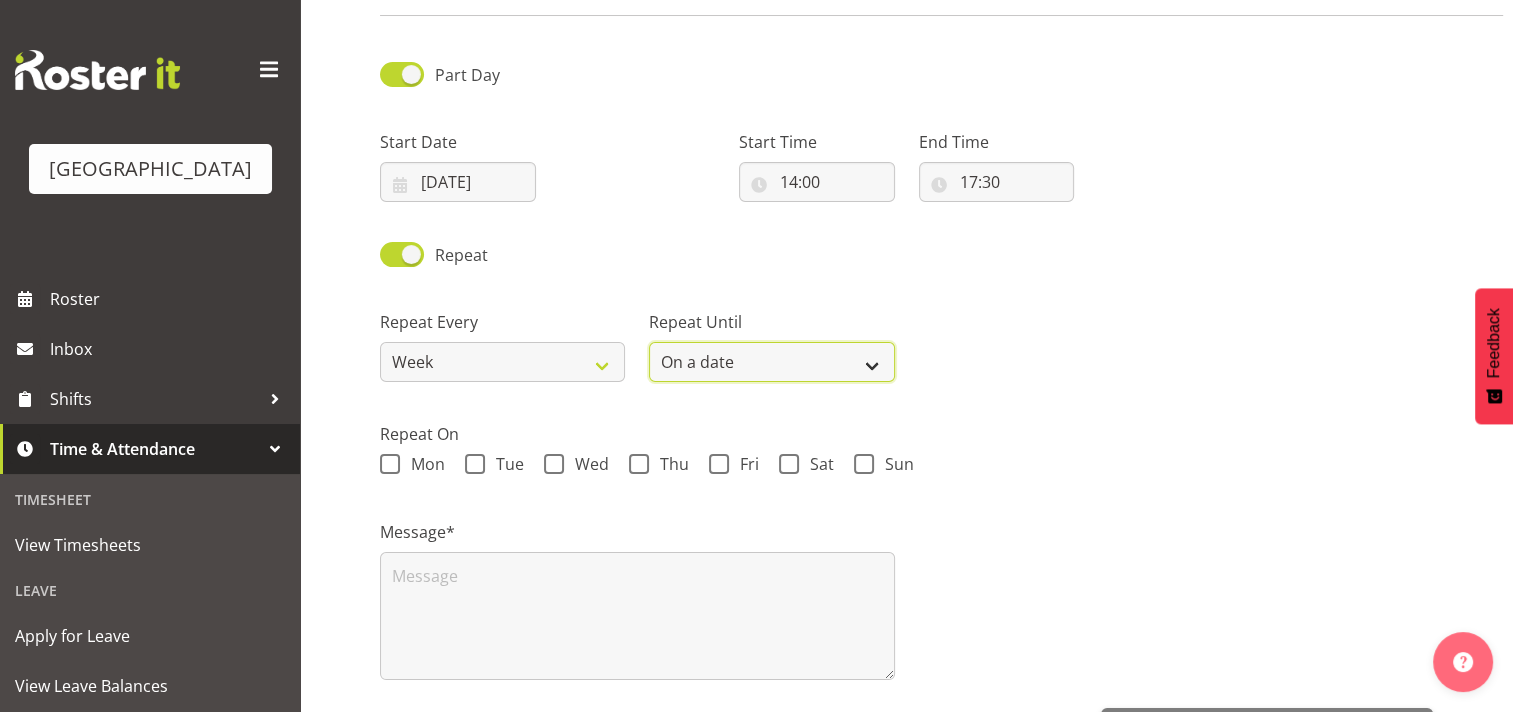 click on "Forever   On a date" at bounding box center (771, 362) 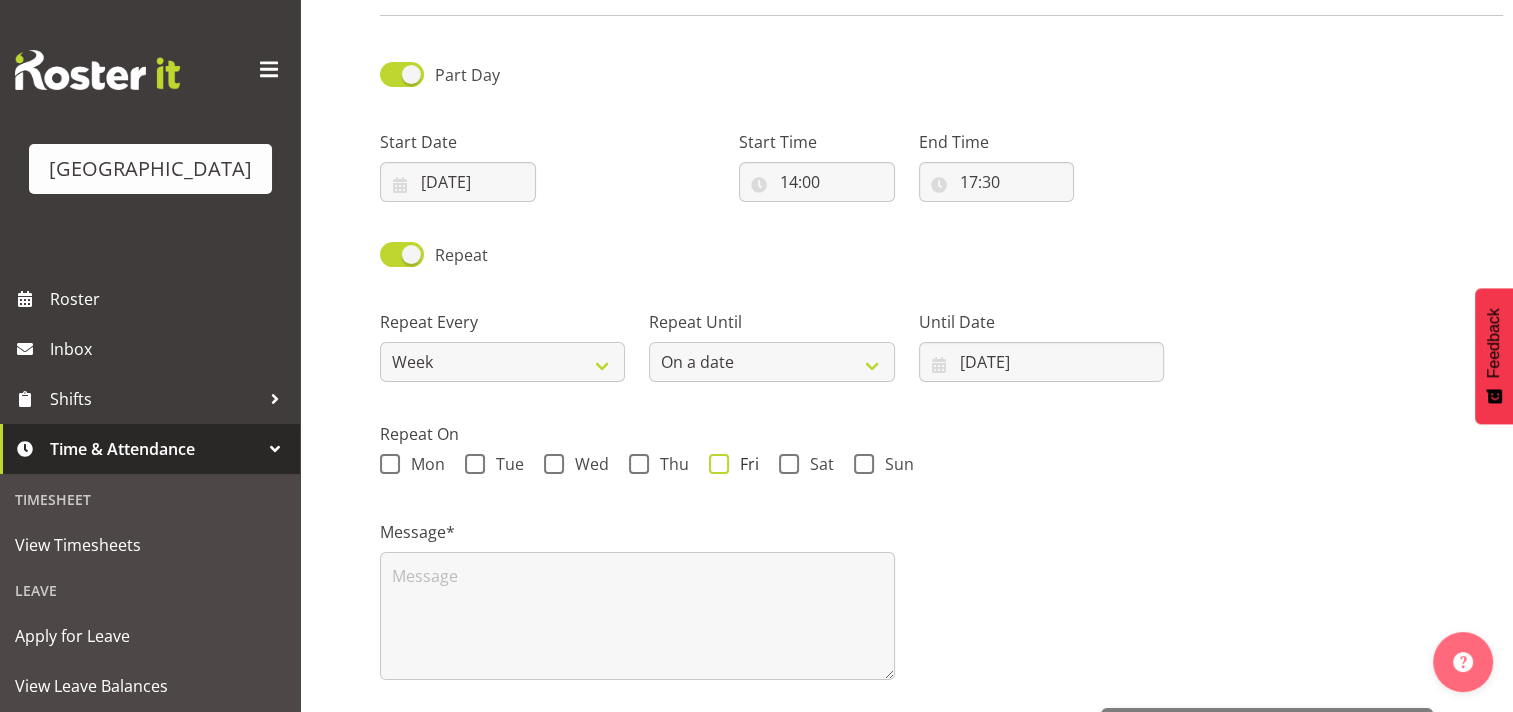 click at bounding box center (719, 464) 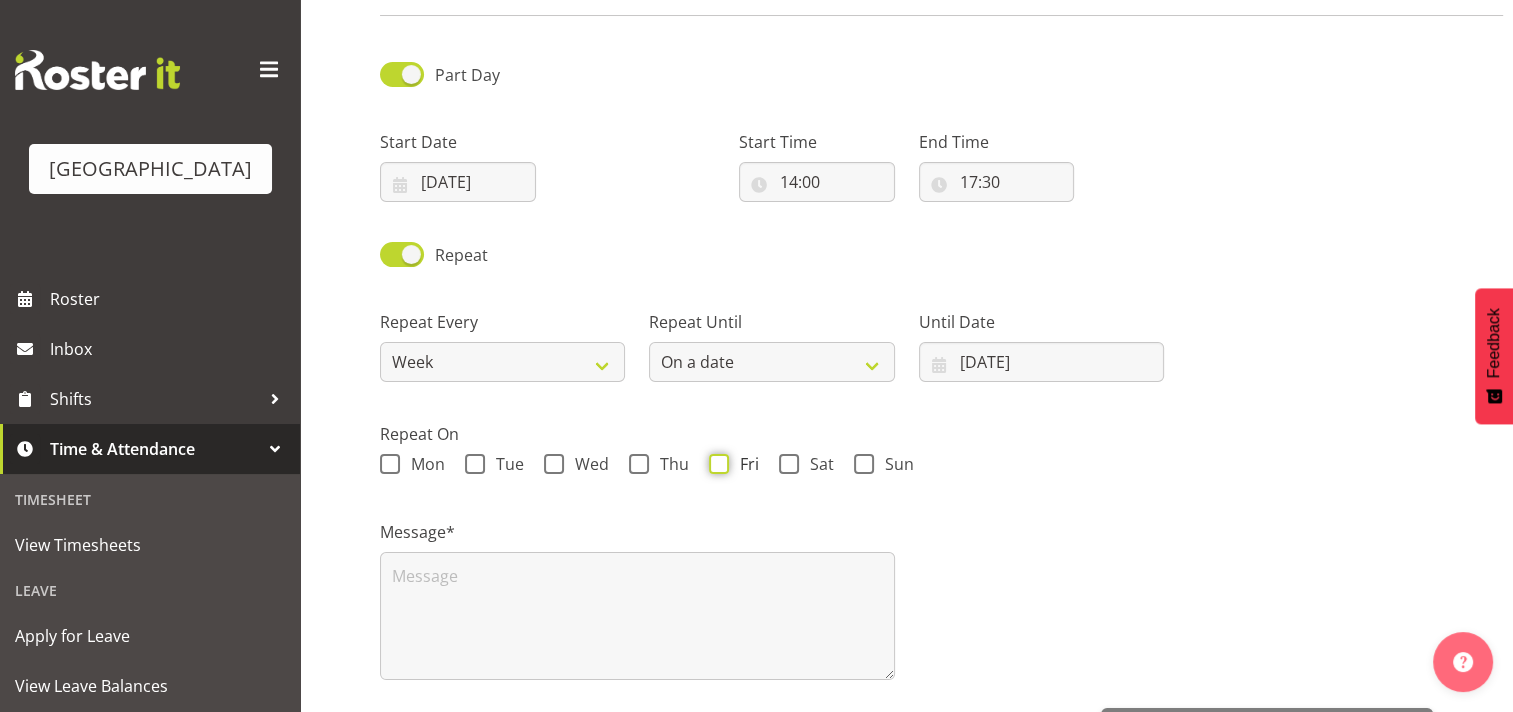 click on "Fri" at bounding box center [715, 464] 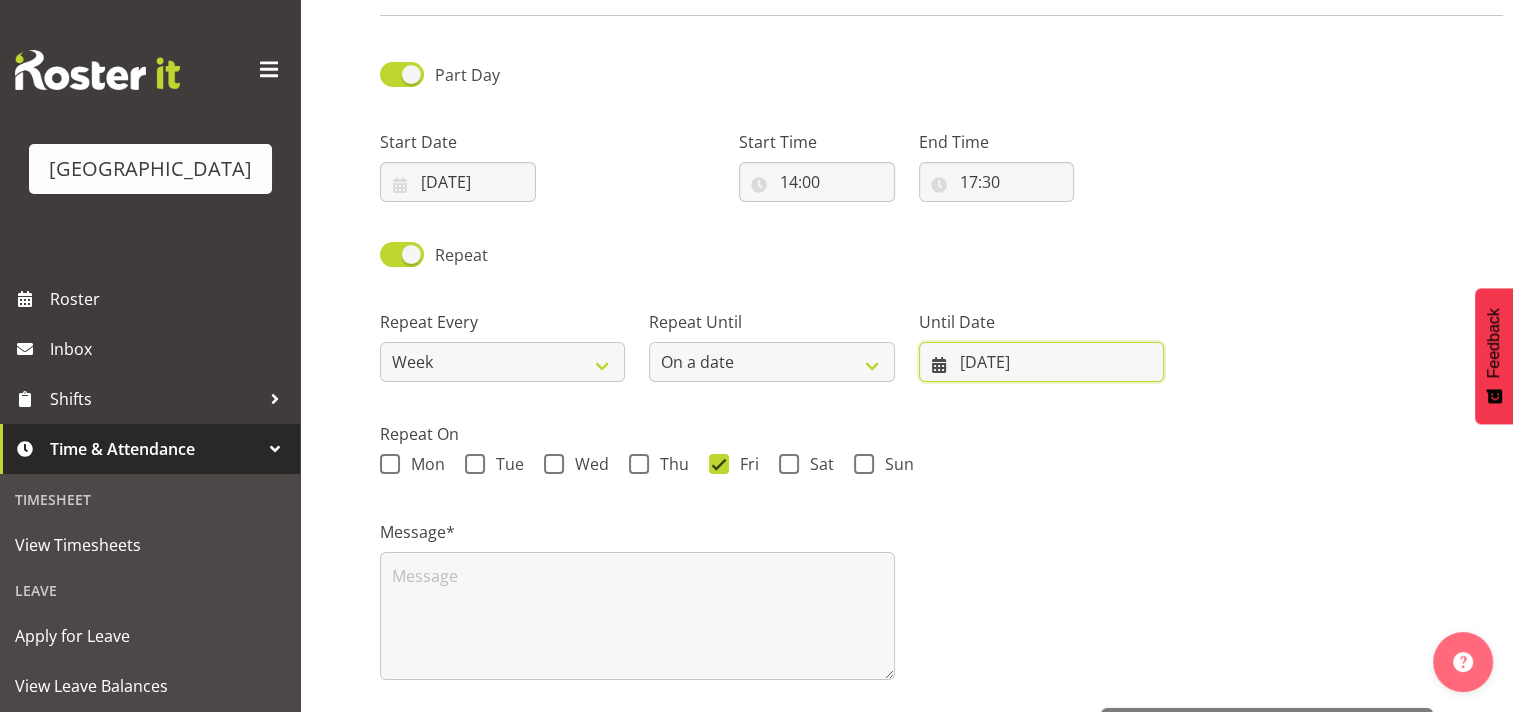 click on "15/07/2025" at bounding box center [1041, 362] 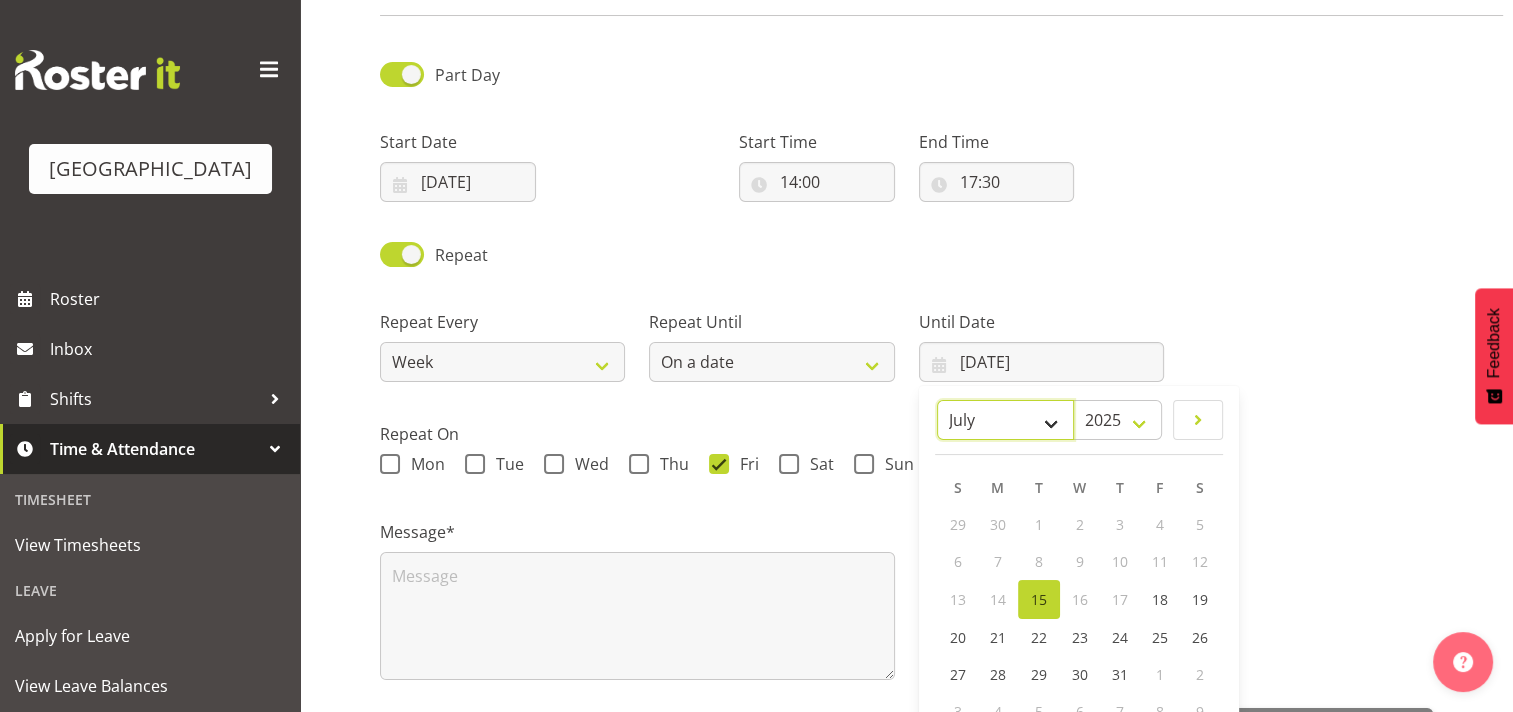click on "January   February   March   April   May   June   July   August   September   October   November   December" at bounding box center [1005, 420] 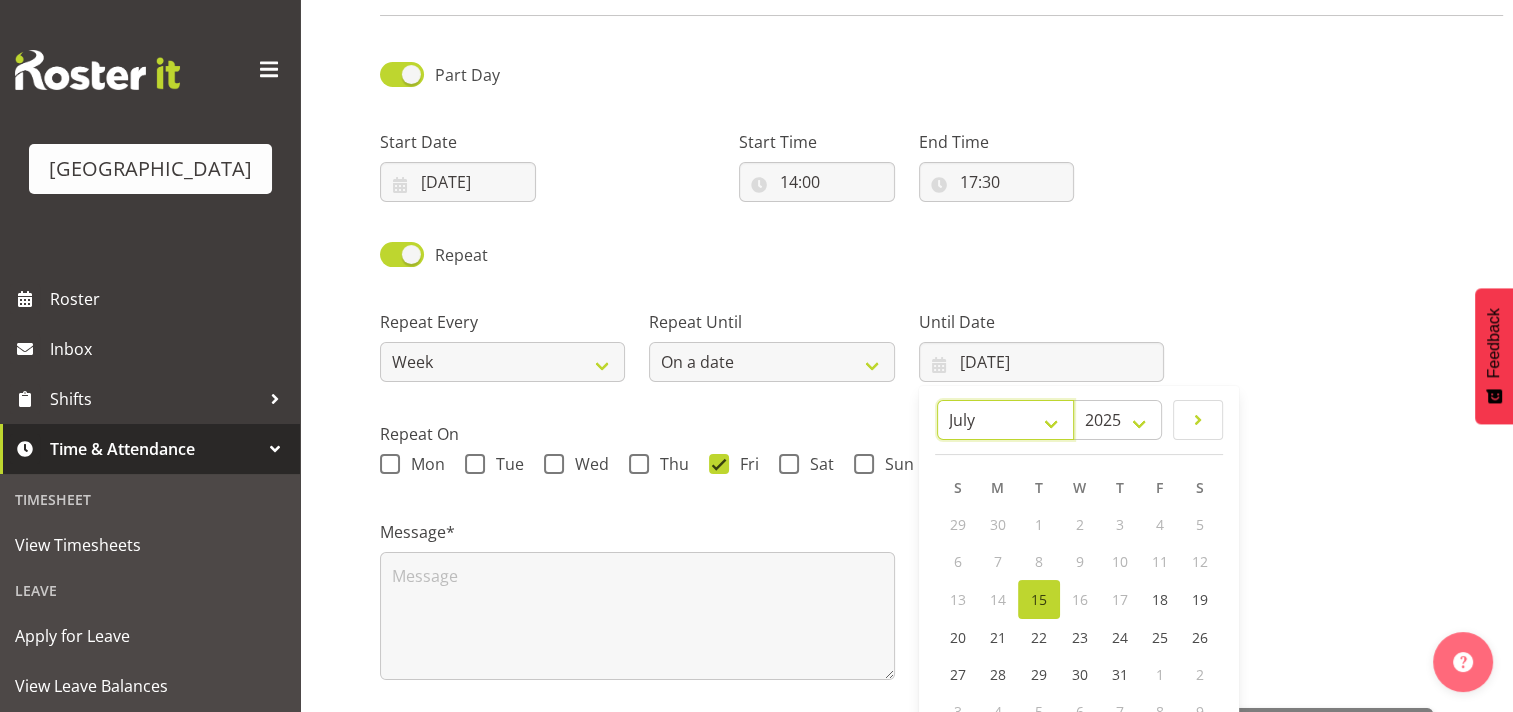select on "8" 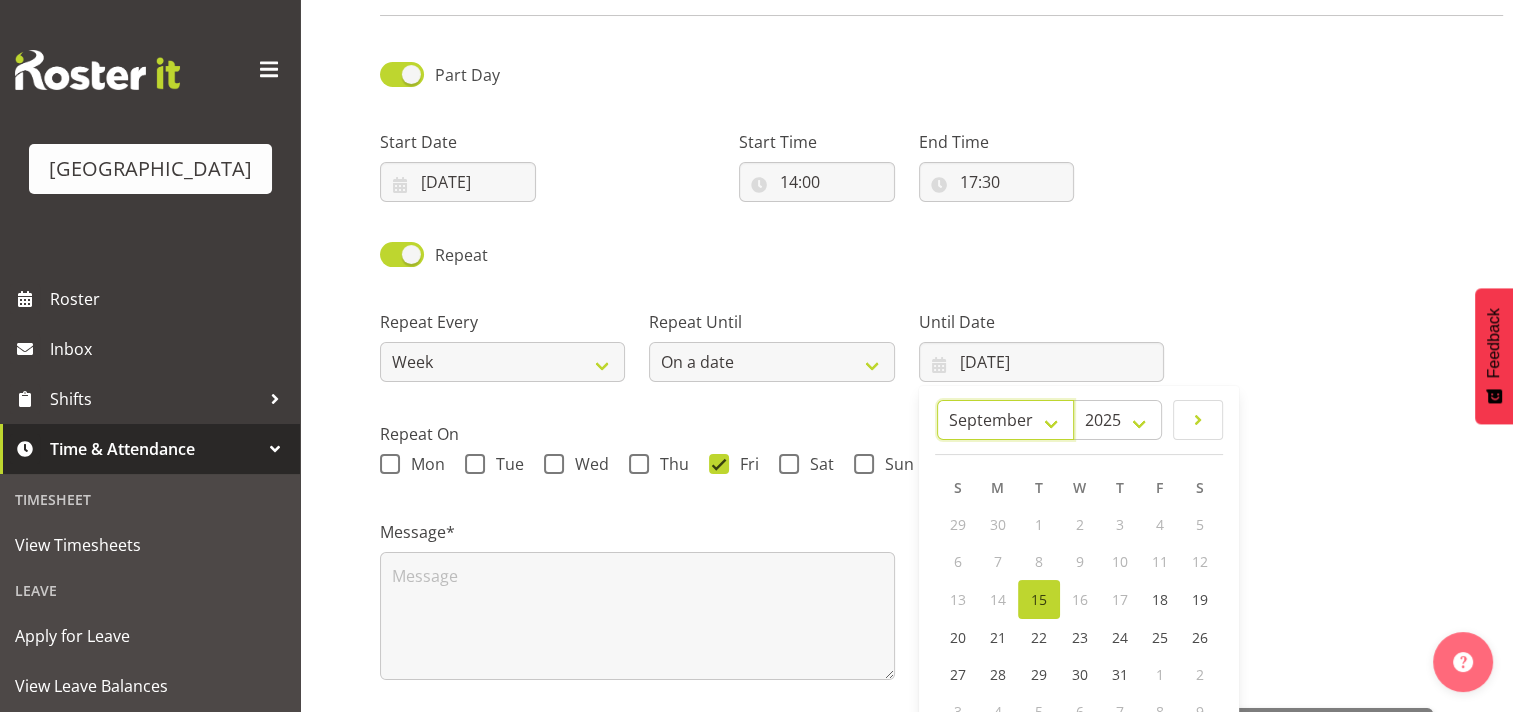 click on "January   February   March   April   May   June   July   August   September   October   November   December" at bounding box center (1005, 420) 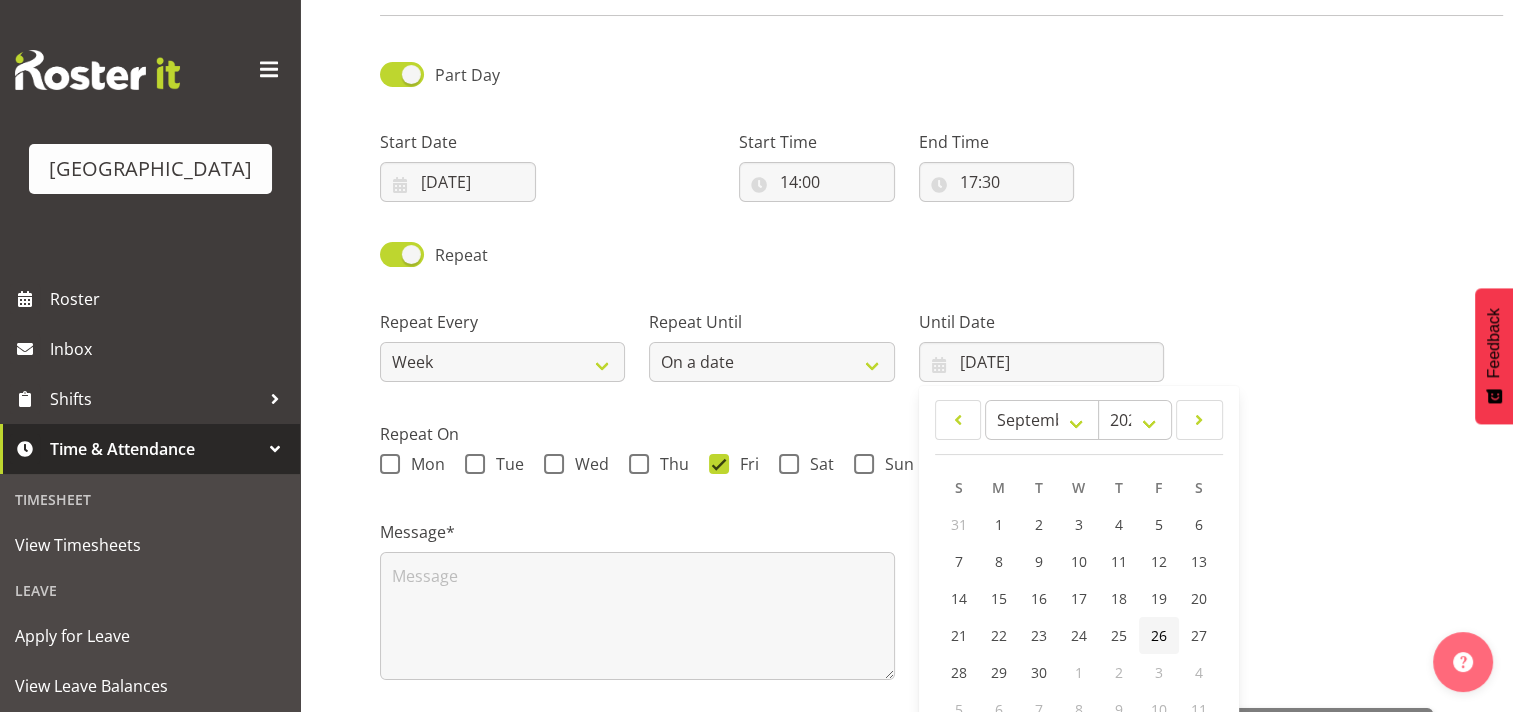 click on "26" at bounding box center [1159, 635] 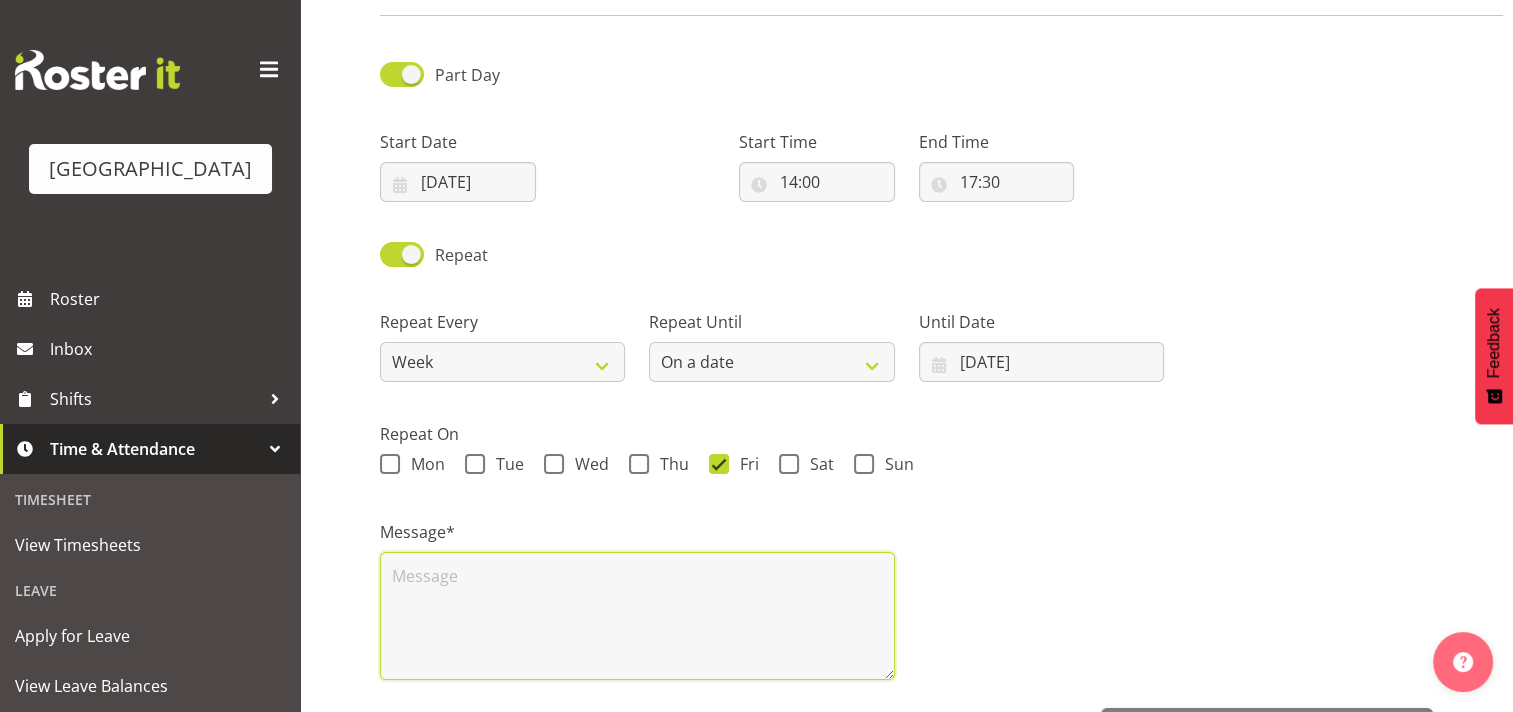 click at bounding box center [637, 616] 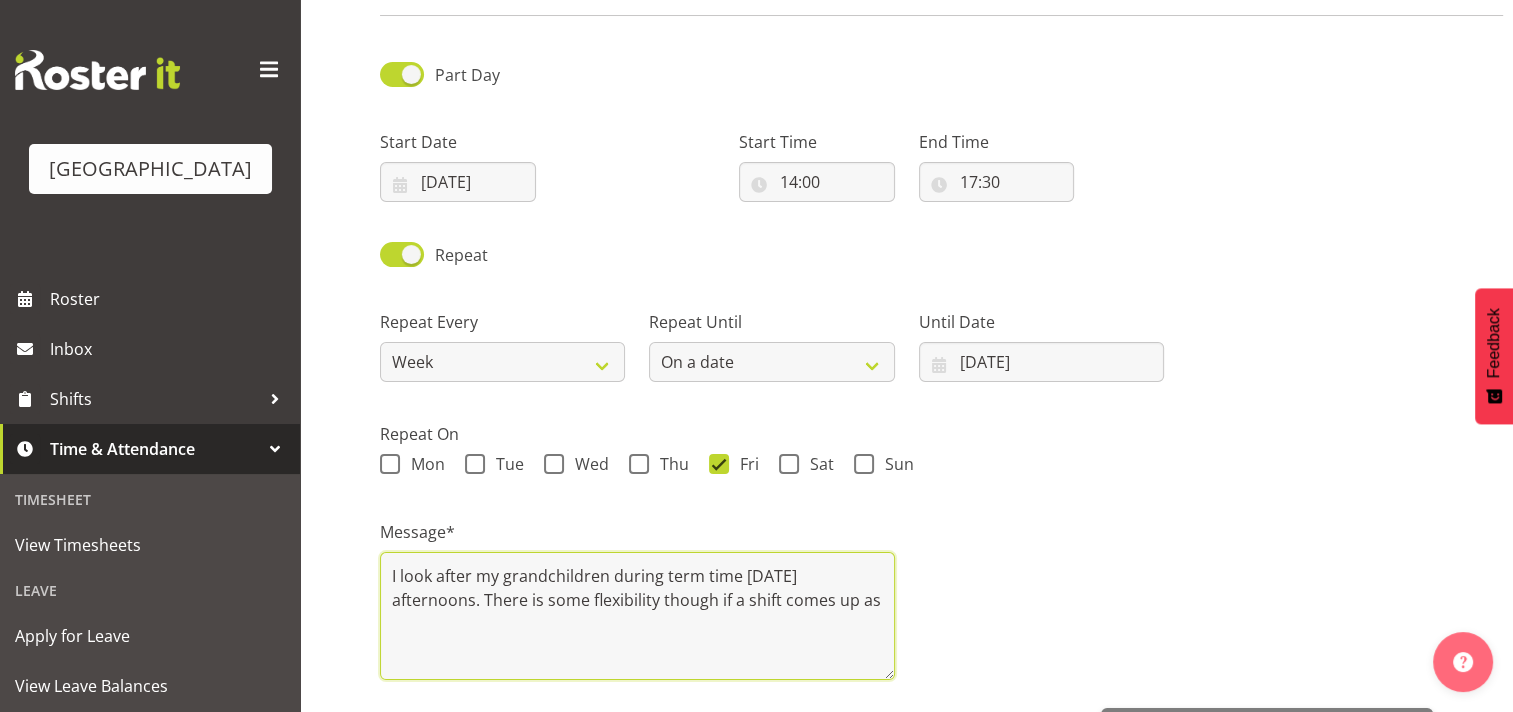drag, startPoint x: 880, startPoint y: 597, endPoint x: 298, endPoint y: 598, distance: 582.00085 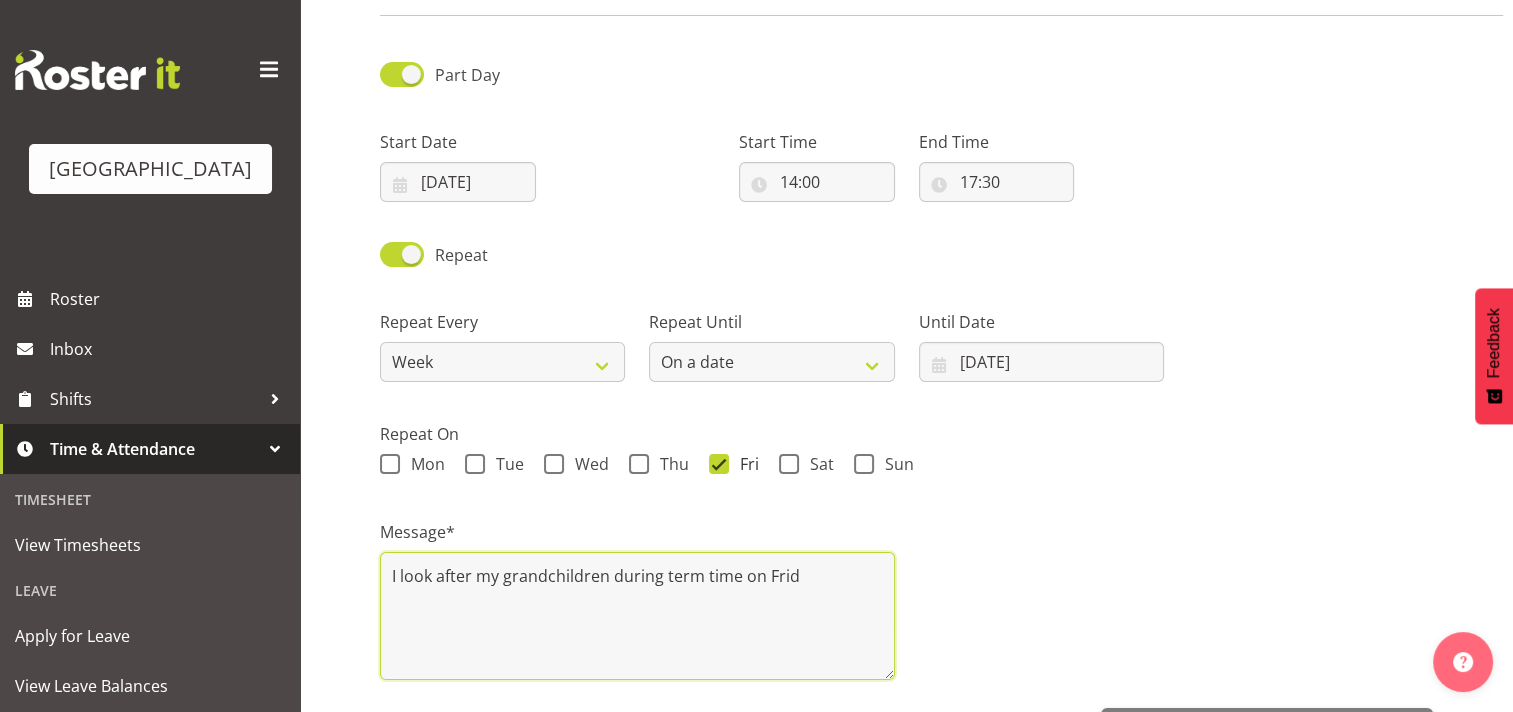 type on "I look after my grandchildren during term time on Frid" 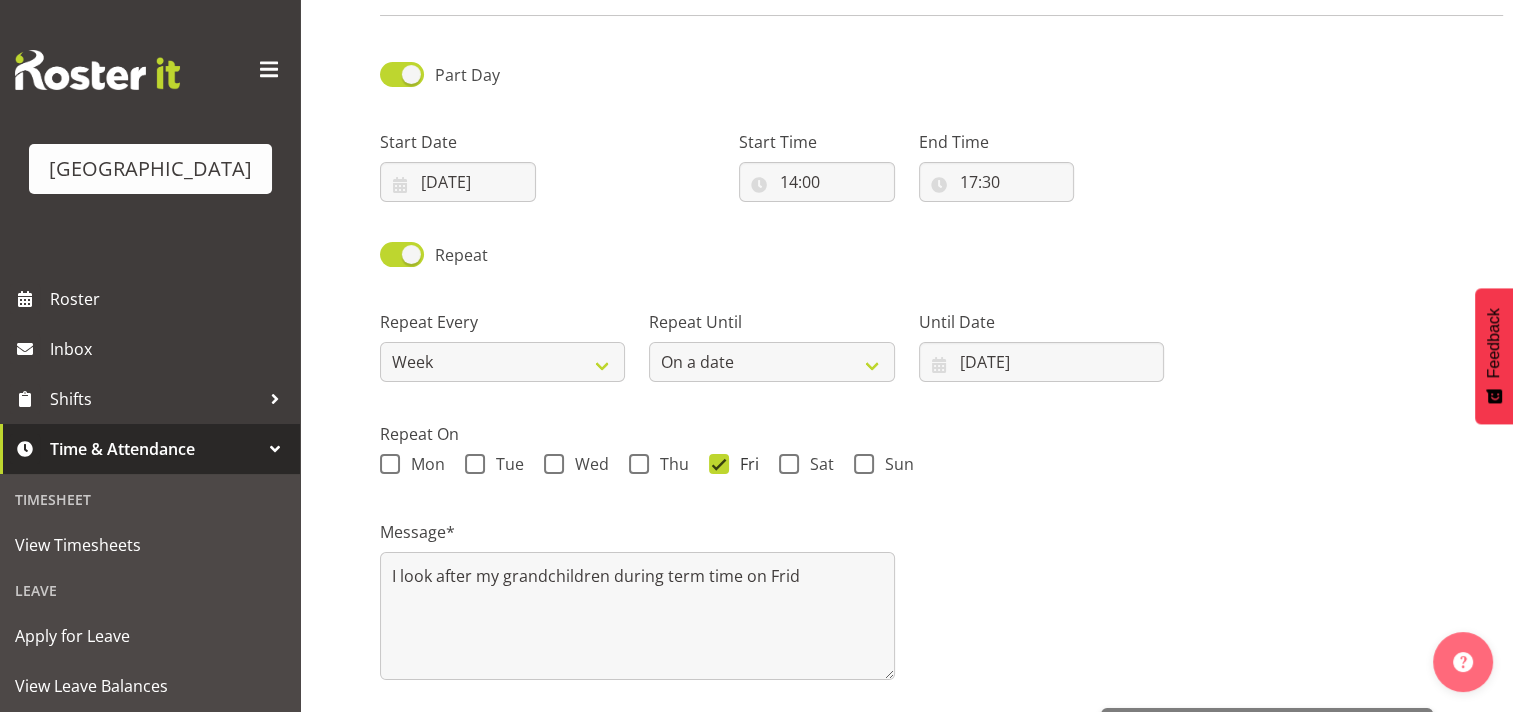 click at bounding box center [719, 464] 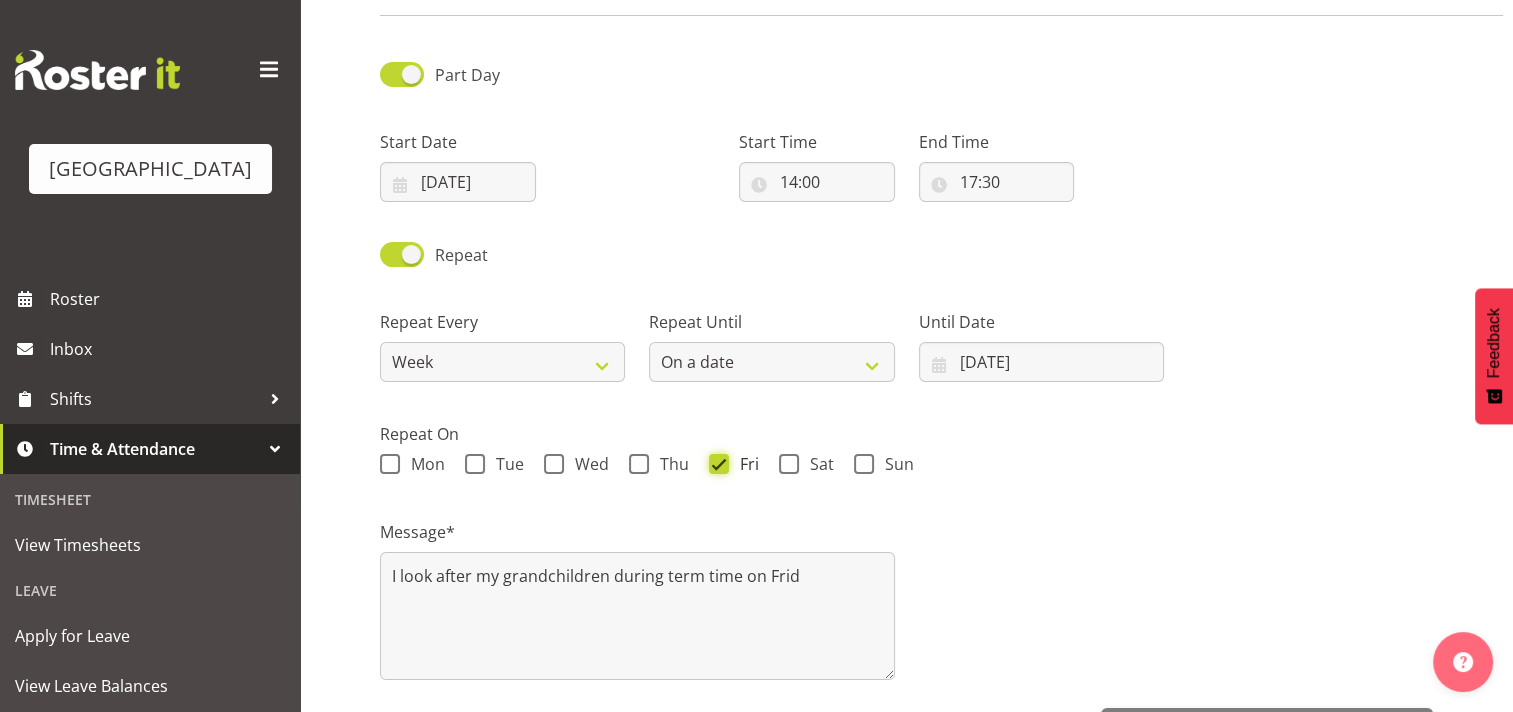checkbox on "false" 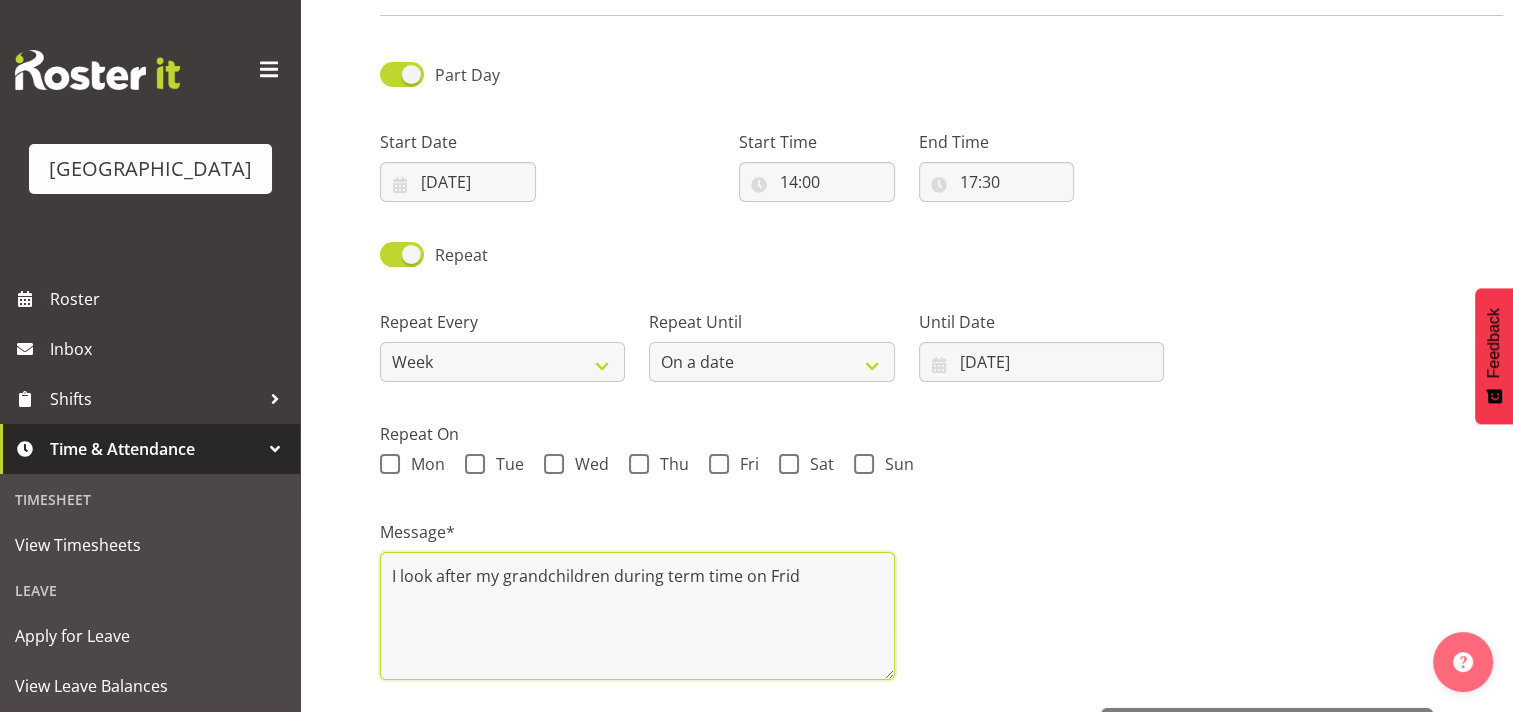 drag, startPoint x: 808, startPoint y: 580, endPoint x: 309, endPoint y: 548, distance: 500.025 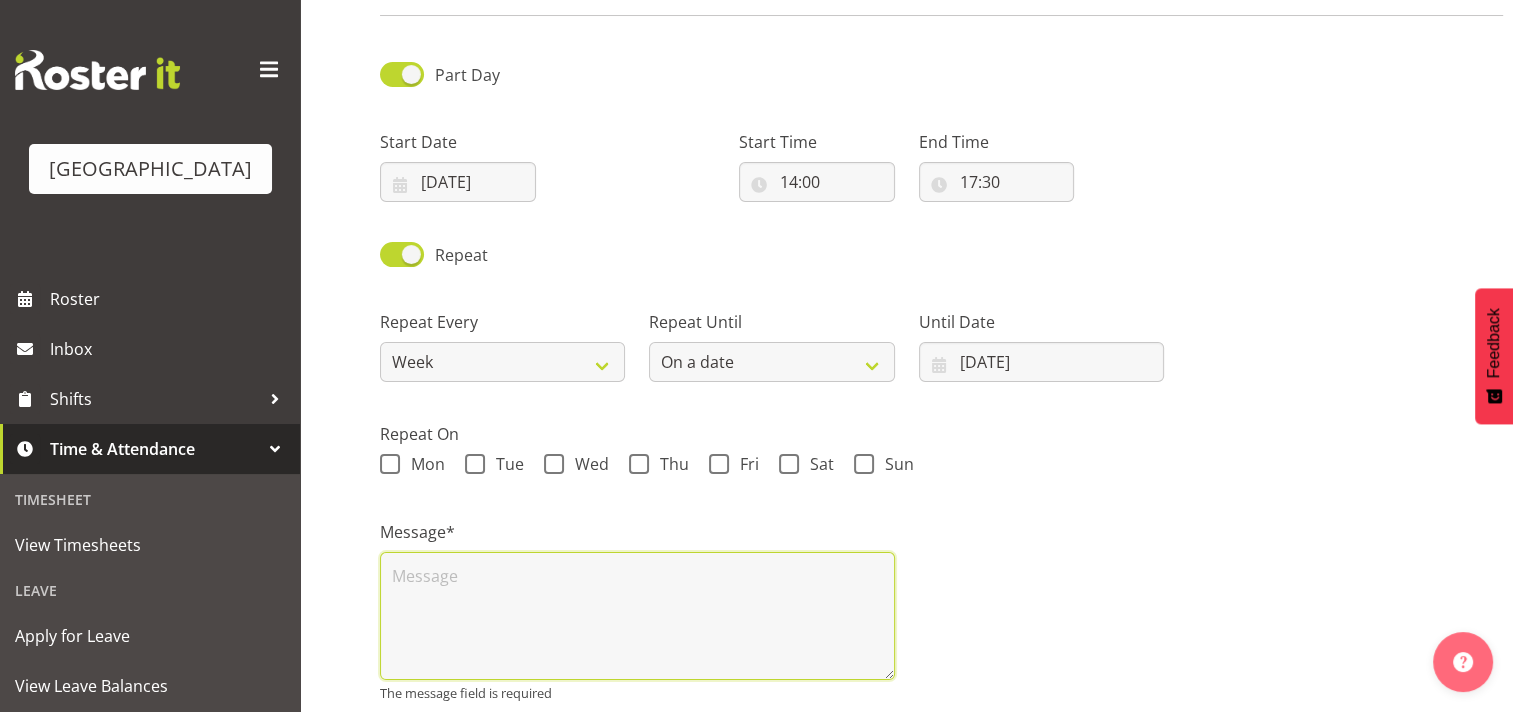 type 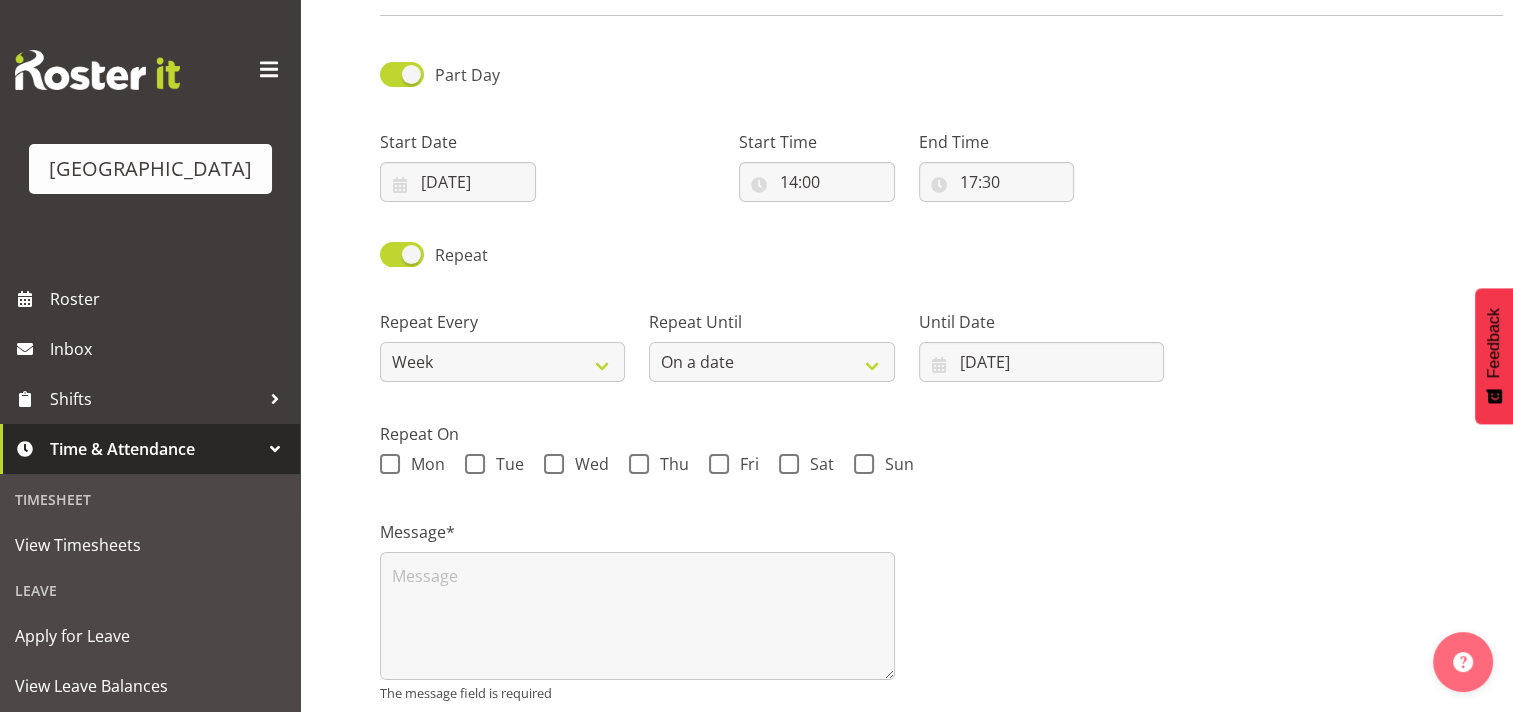 click on "Repeat Every Week   2 Weeks   3 Weeks   4 Weeks   Month" at bounding box center (502, 338) 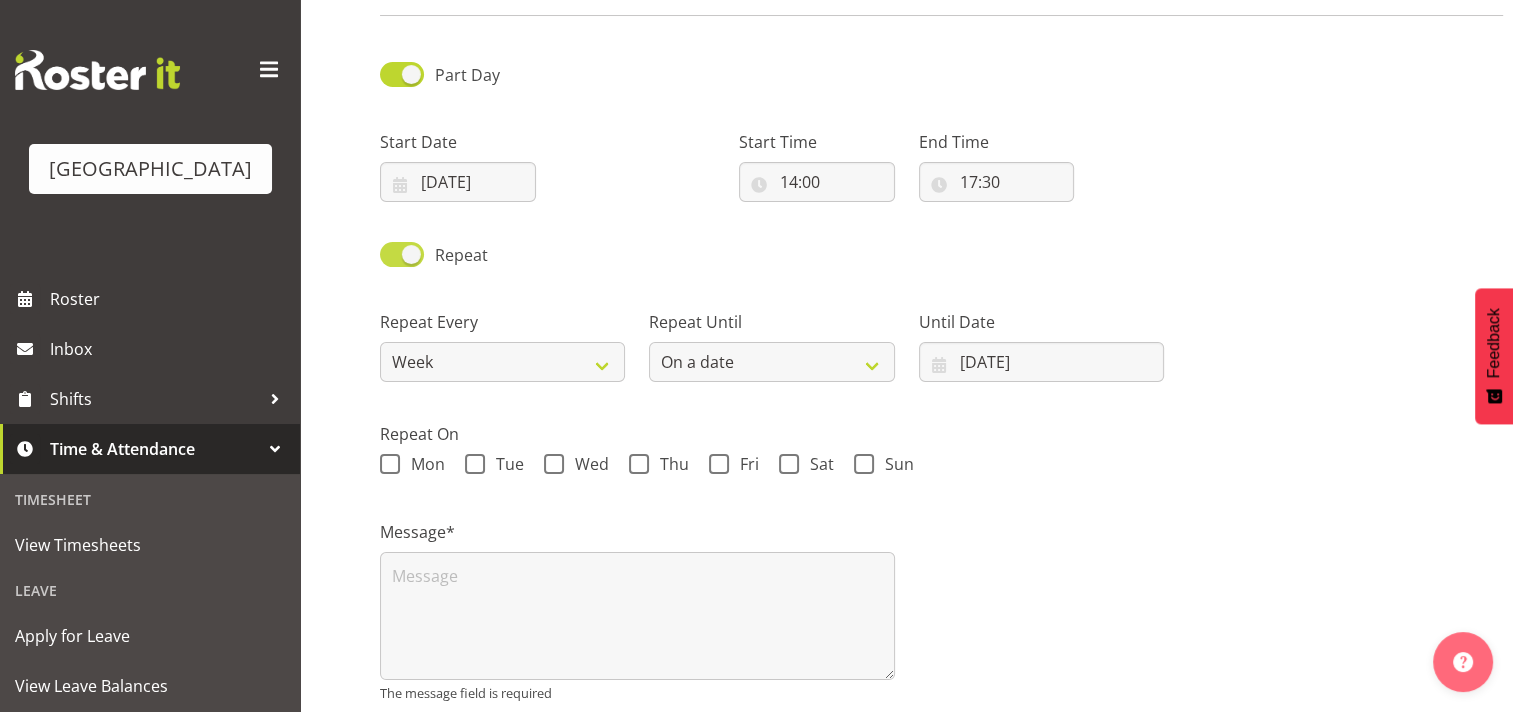 click at bounding box center (402, 254) 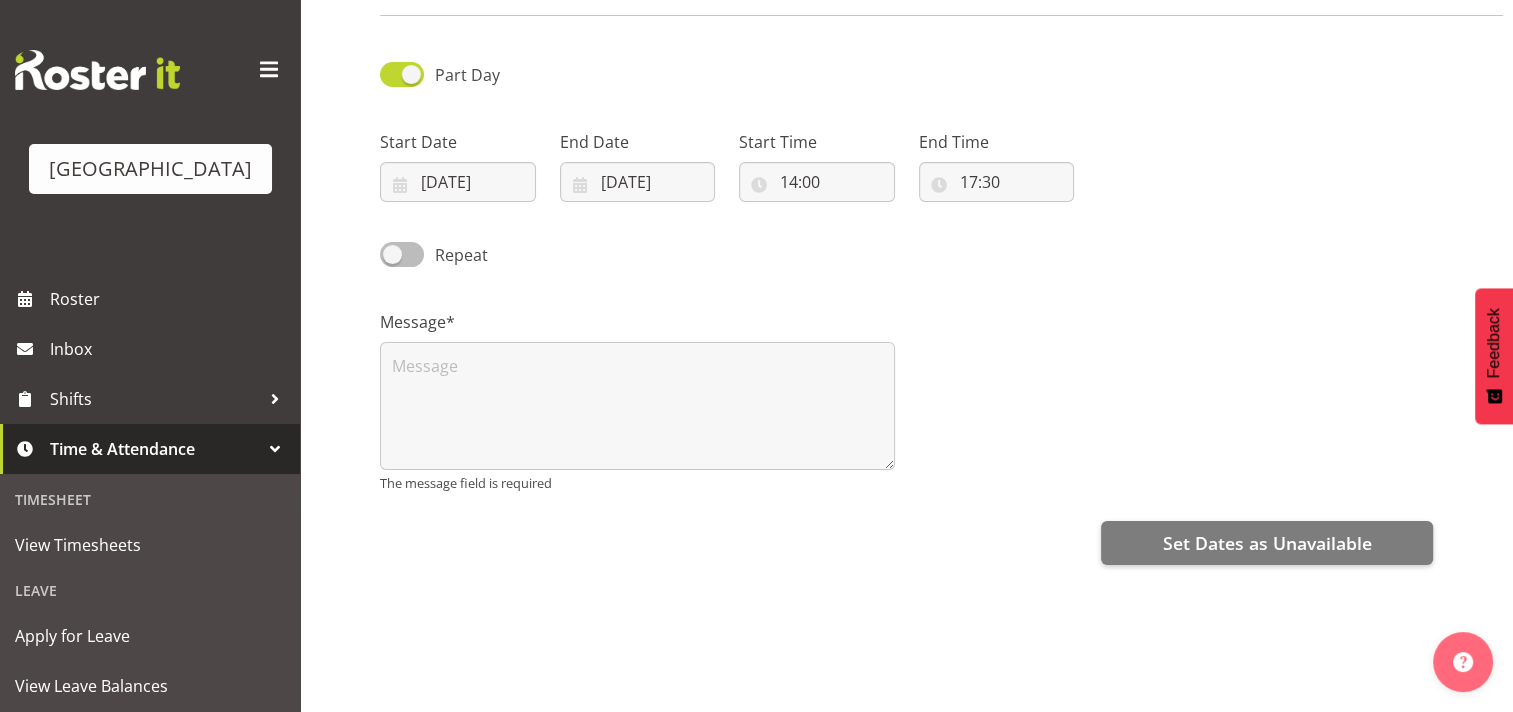 scroll, scrollTop: 0, scrollLeft: 0, axis: both 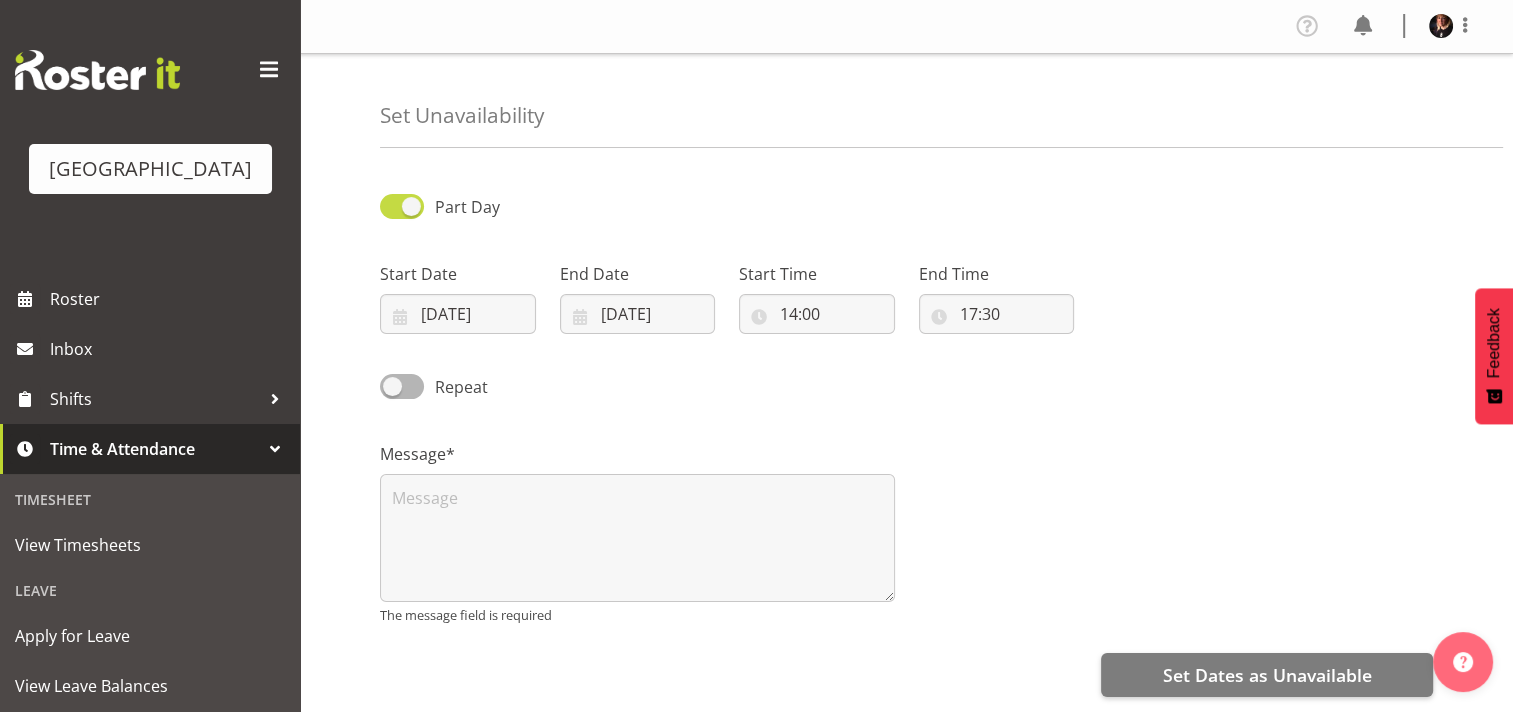 click at bounding box center [402, 206] 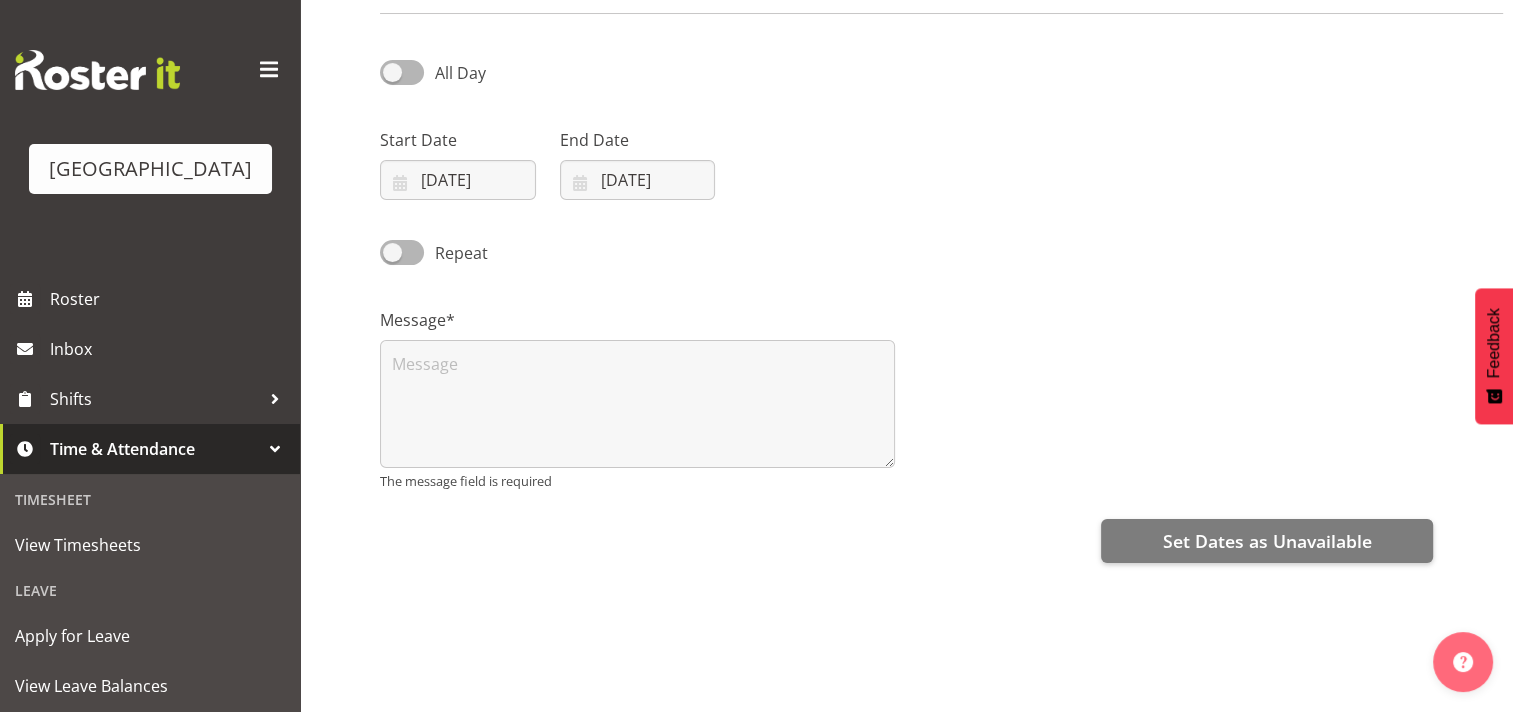 scroll, scrollTop: 0, scrollLeft: 0, axis: both 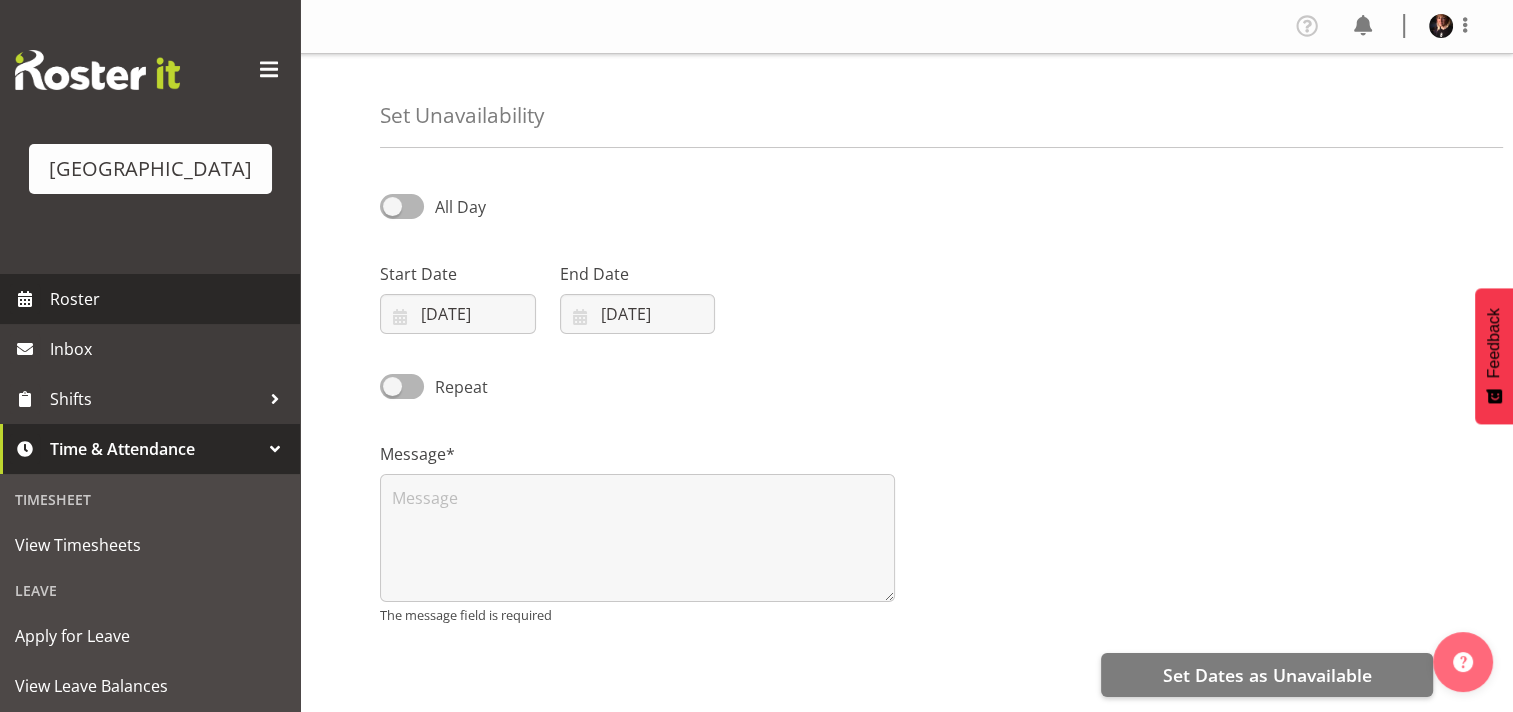 click on "Roster" at bounding box center [170, 299] 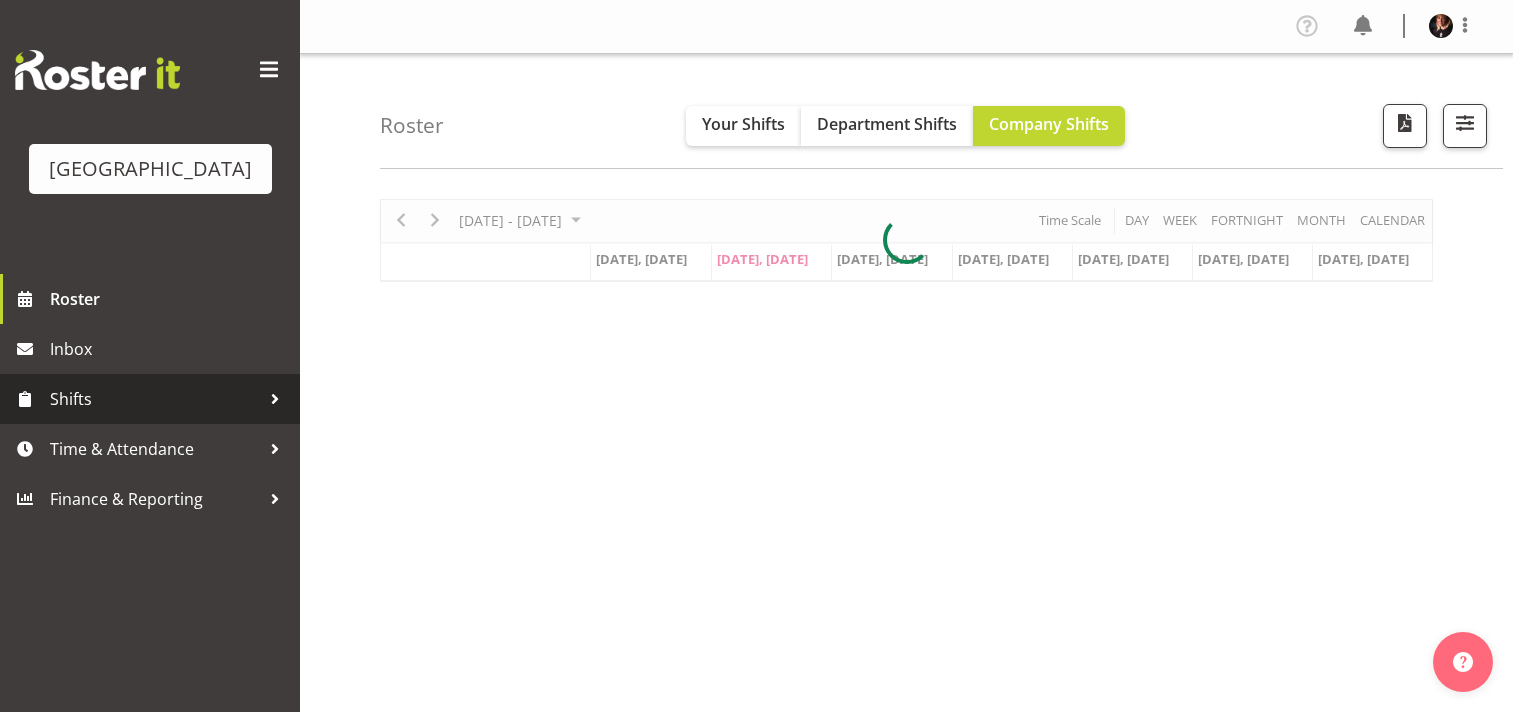 scroll, scrollTop: 0, scrollLeft: 0, axis: both 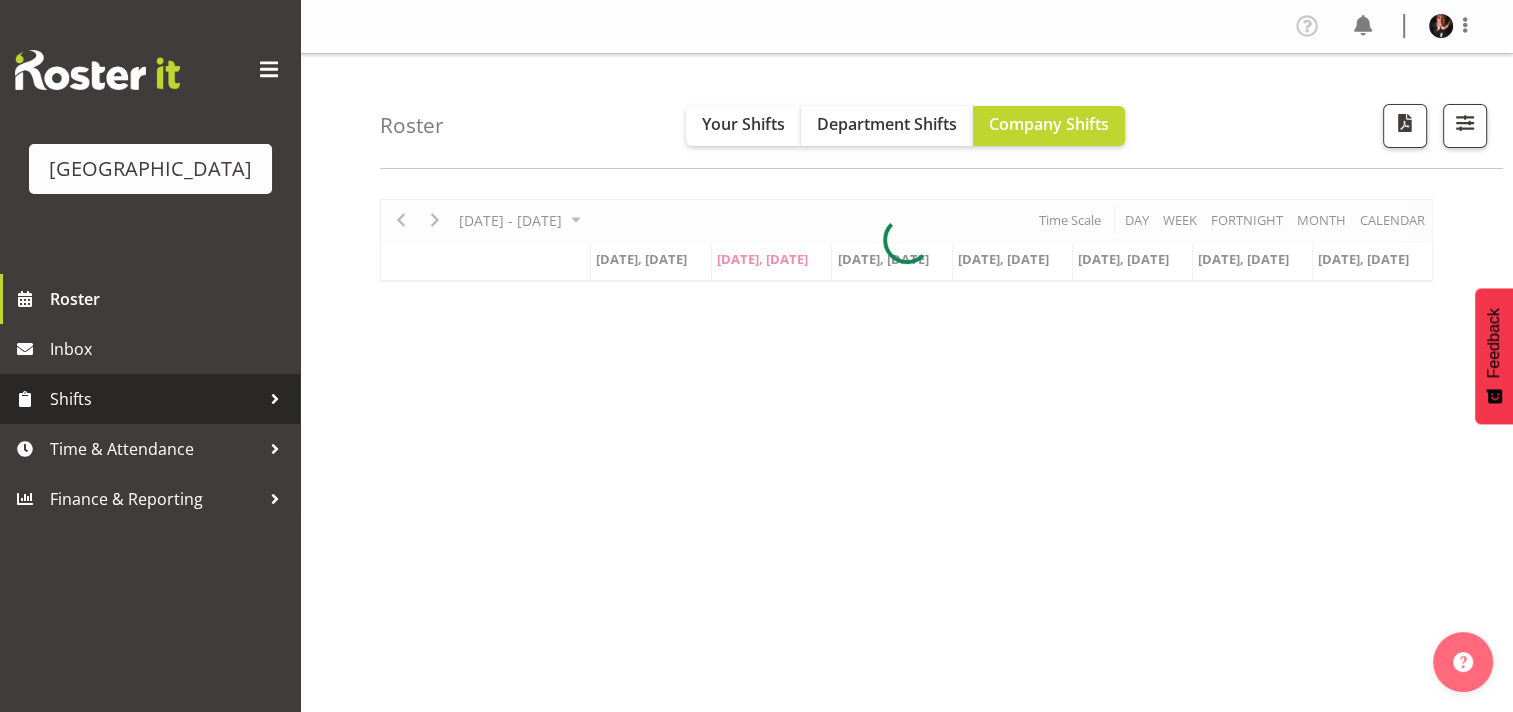 click on "Shifts" at bounding box center [155, 399] 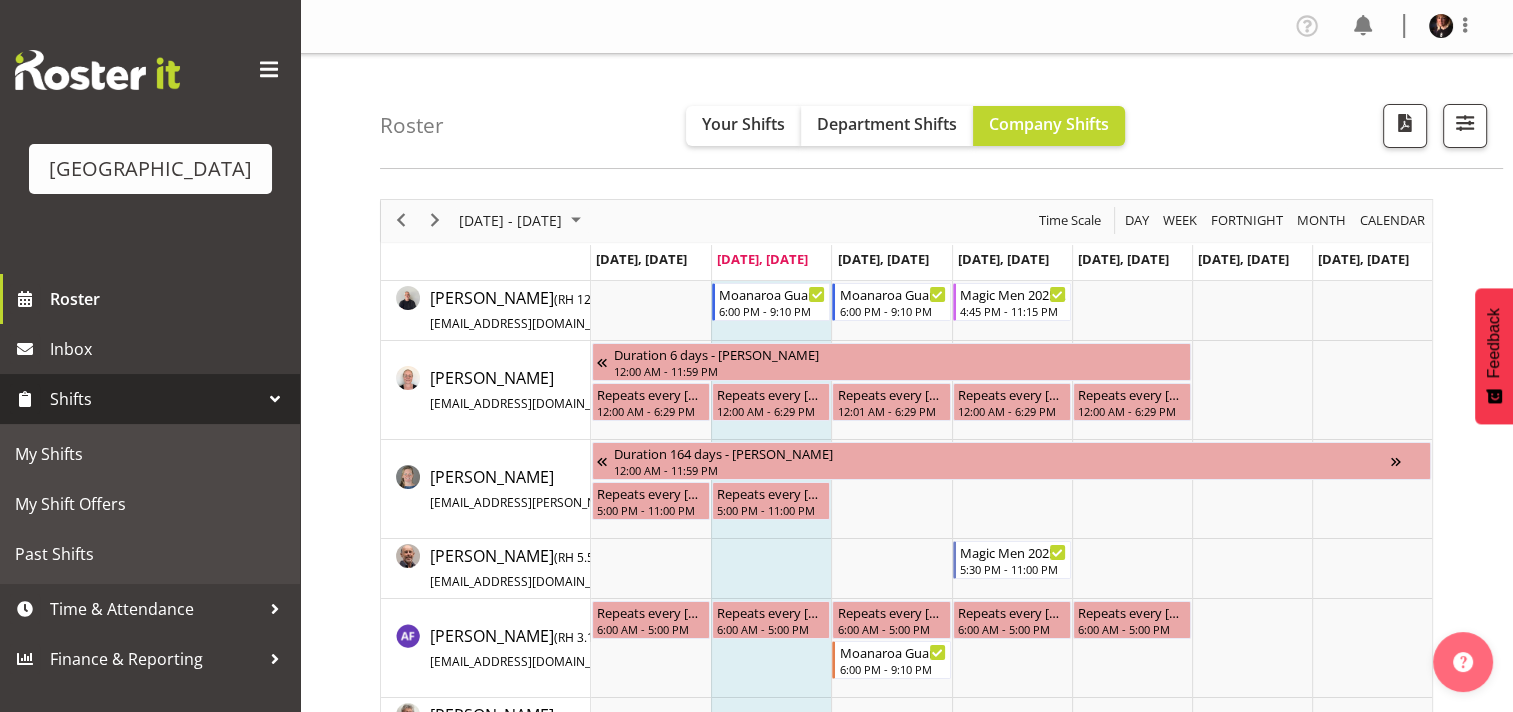 click on "Shifts" at bounding box center [150, 399] 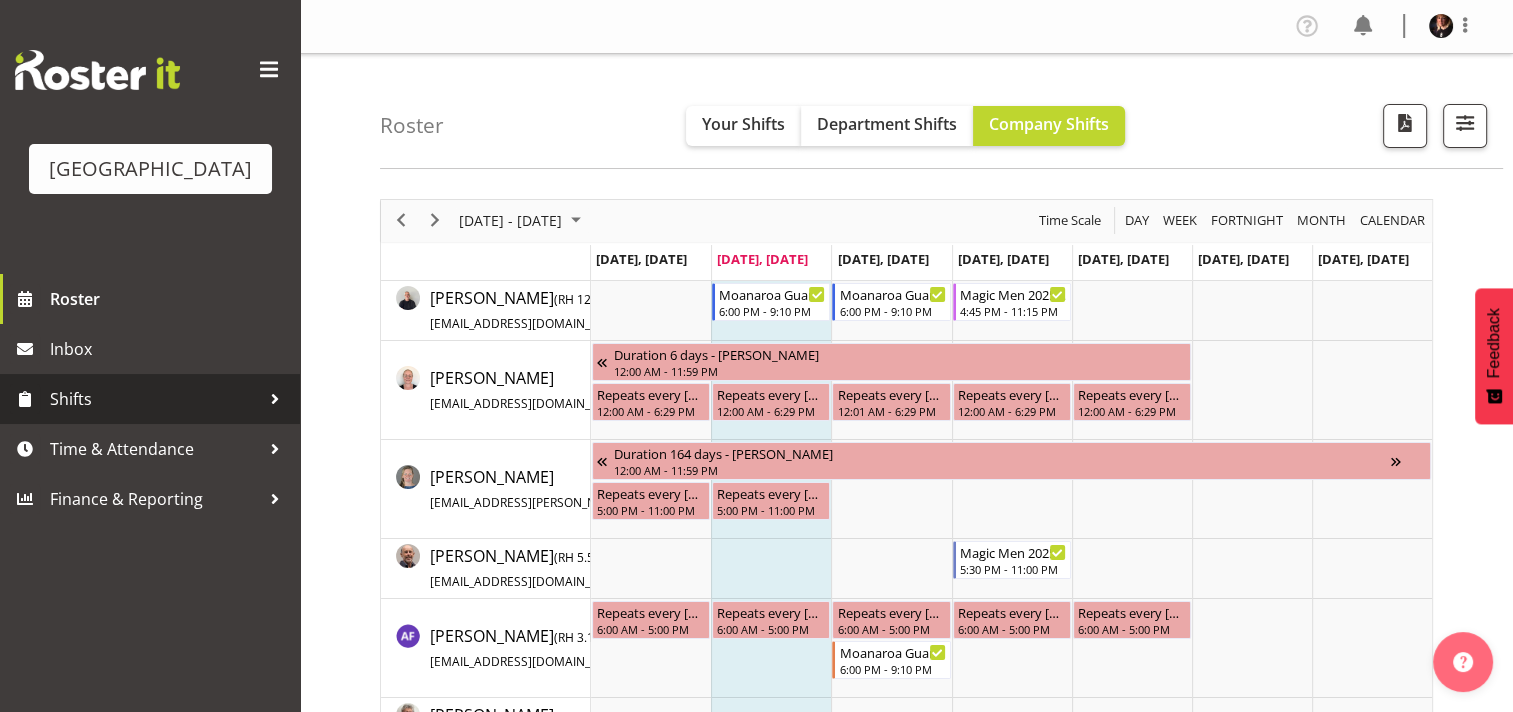 click on "Shifts" at bounding box center [155, 399] 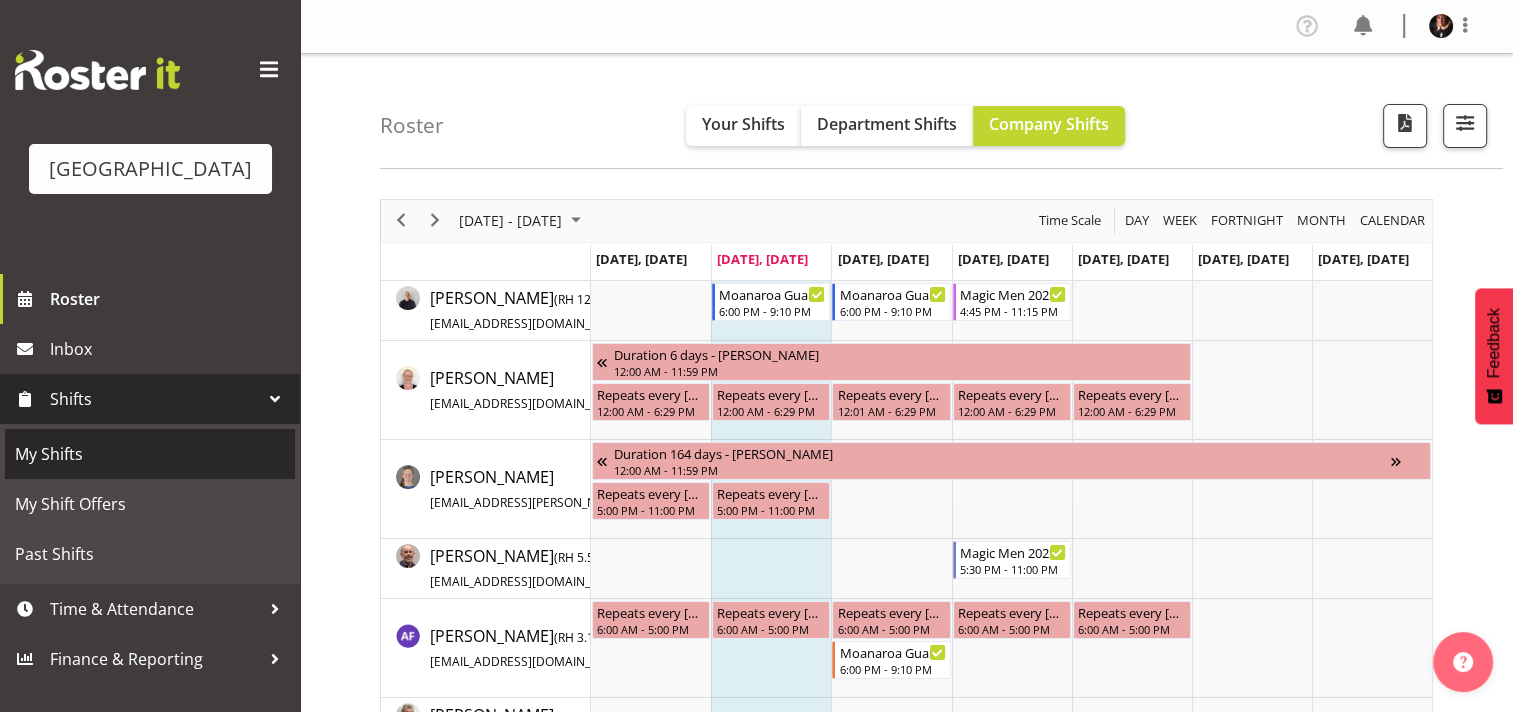 click on "My Shifts" at bounding box center (150, 454) 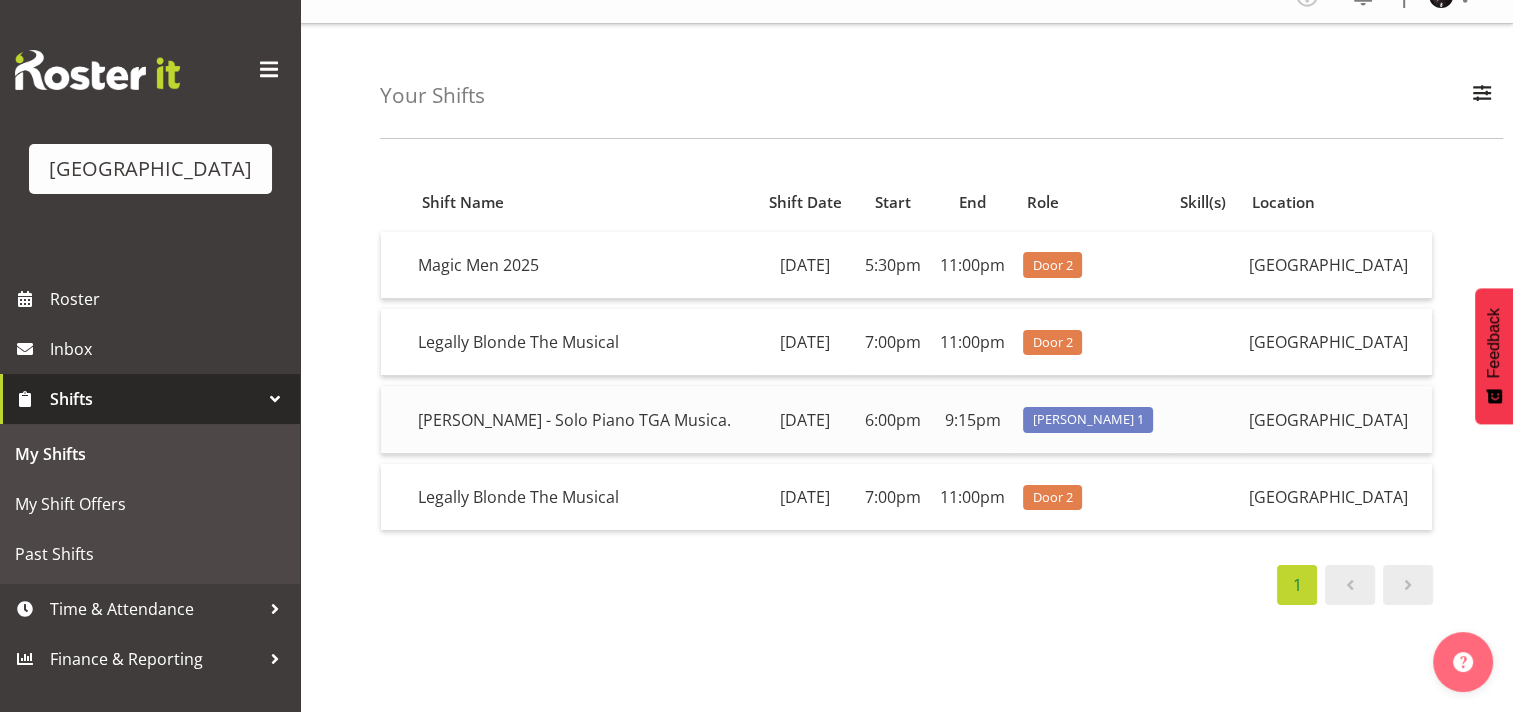 scroll, scrollTop: 28, scrollLeft: 0, axis: vertical 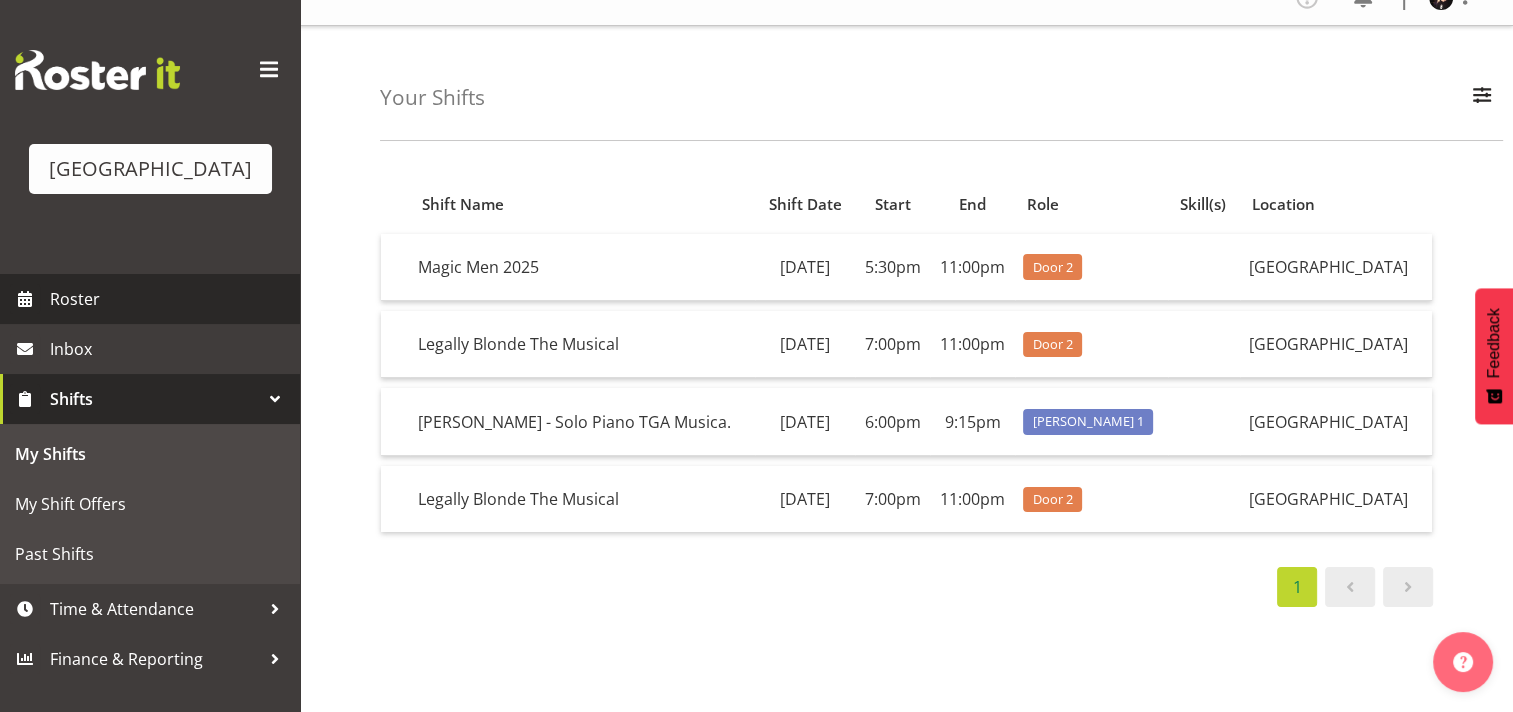 click on "Roster" at bounding box center (170, 299) 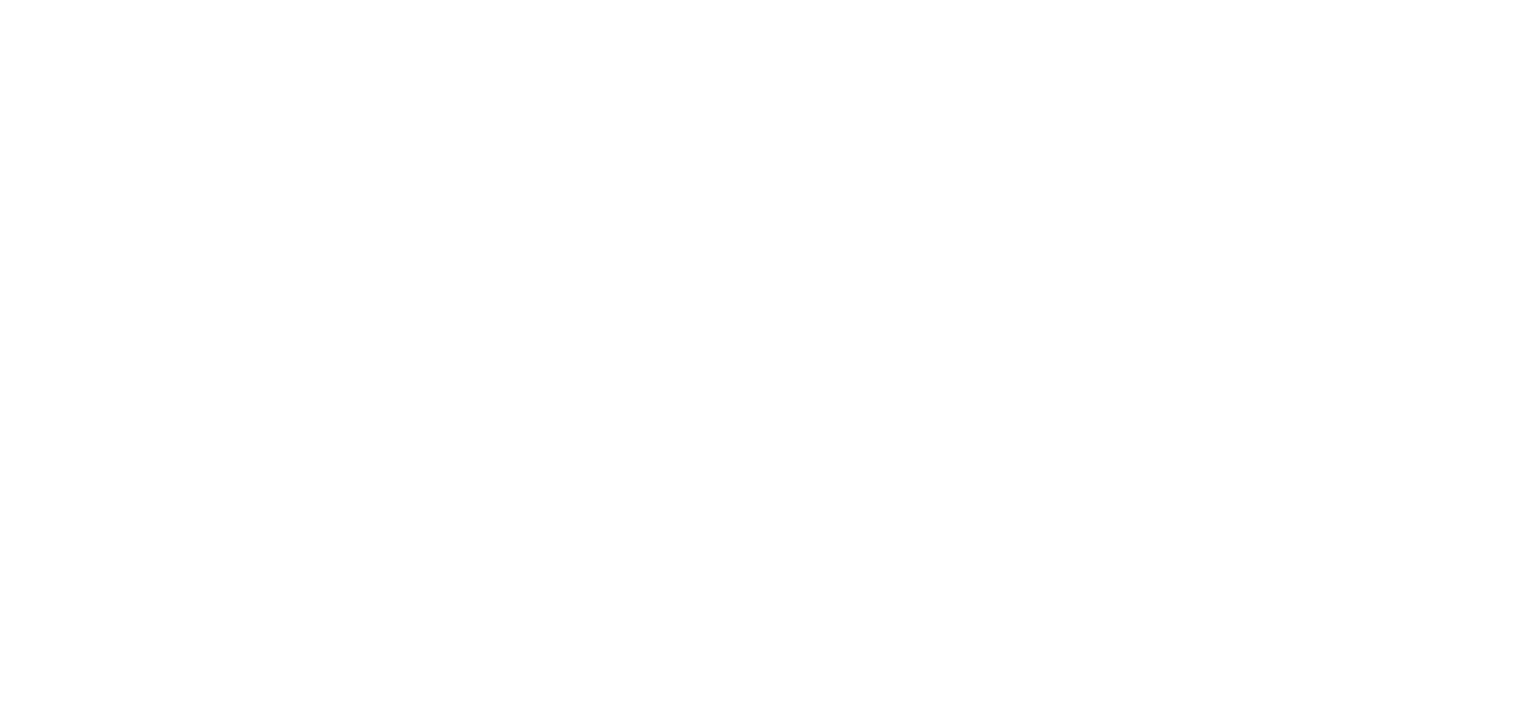 scroll, scrollTop: 0, scrollLeft: 0, axis: both 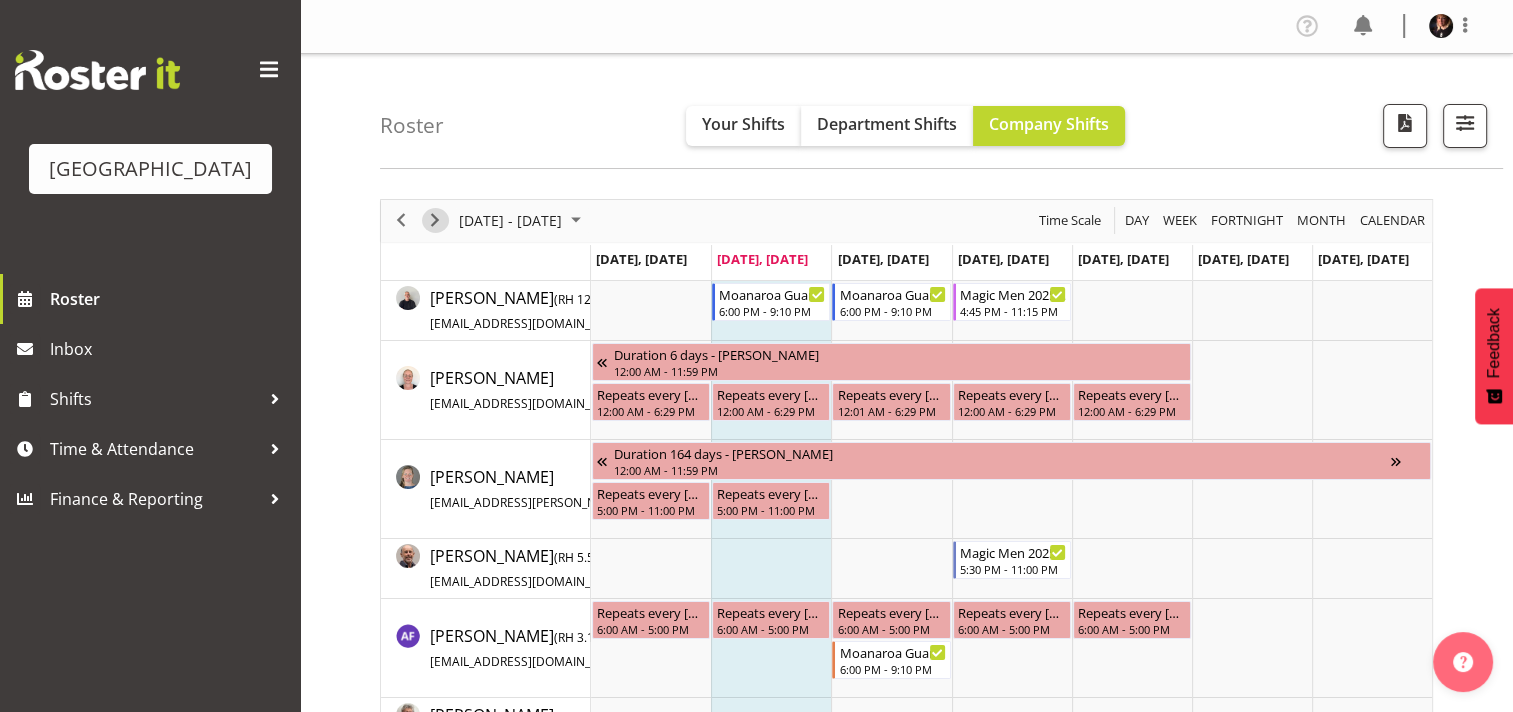 click at bounding box center [435, 220] 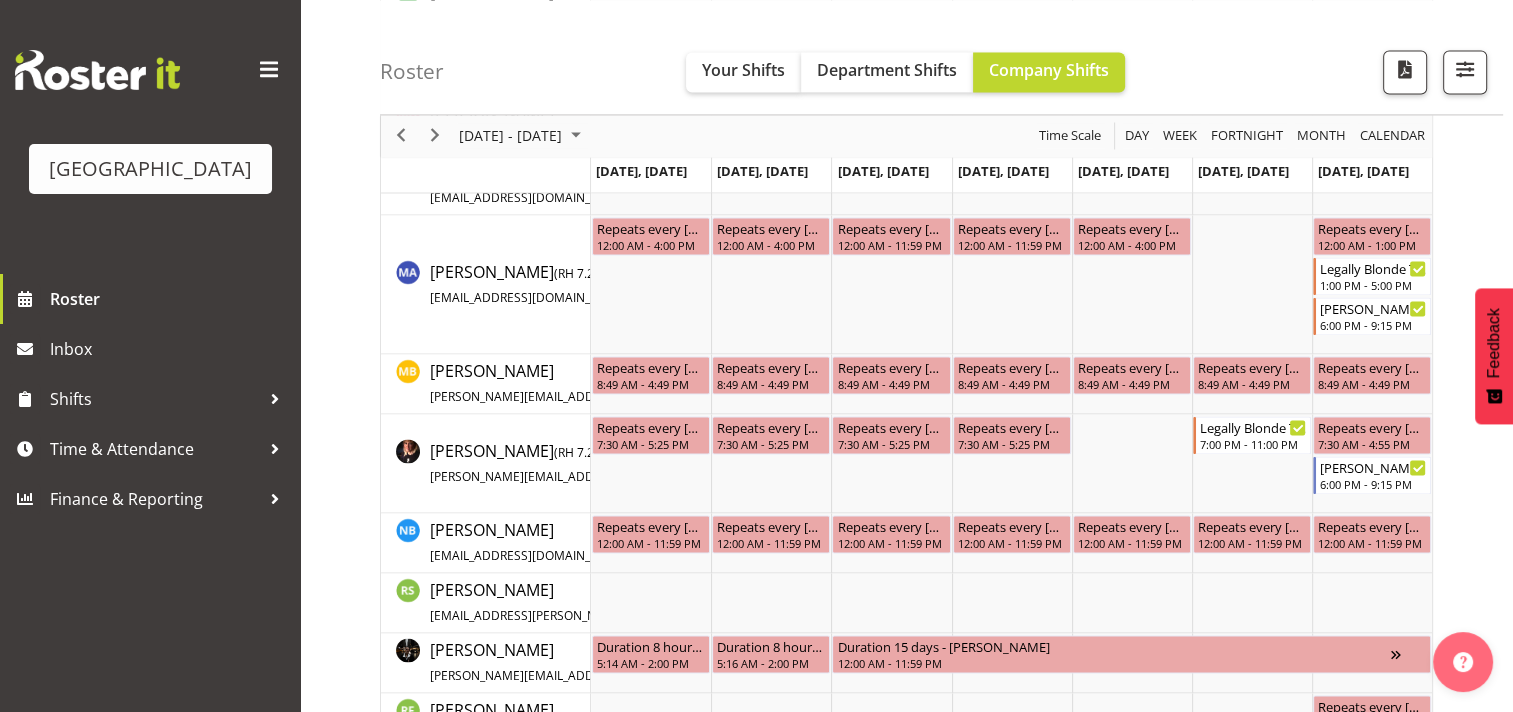 scroll, scrollTop: 3100, scrollLeft: 0, axis: vertical 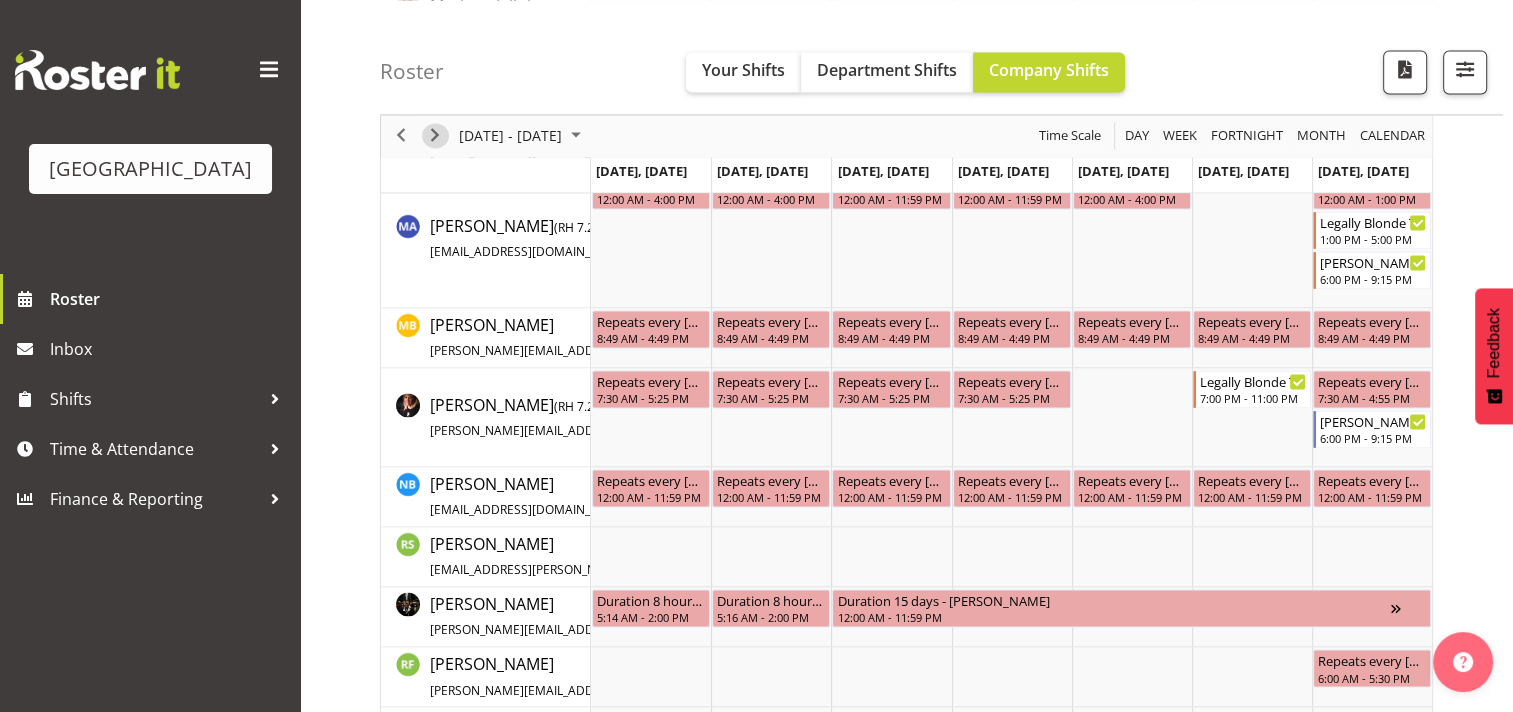 click at bounding box center (435, 136) 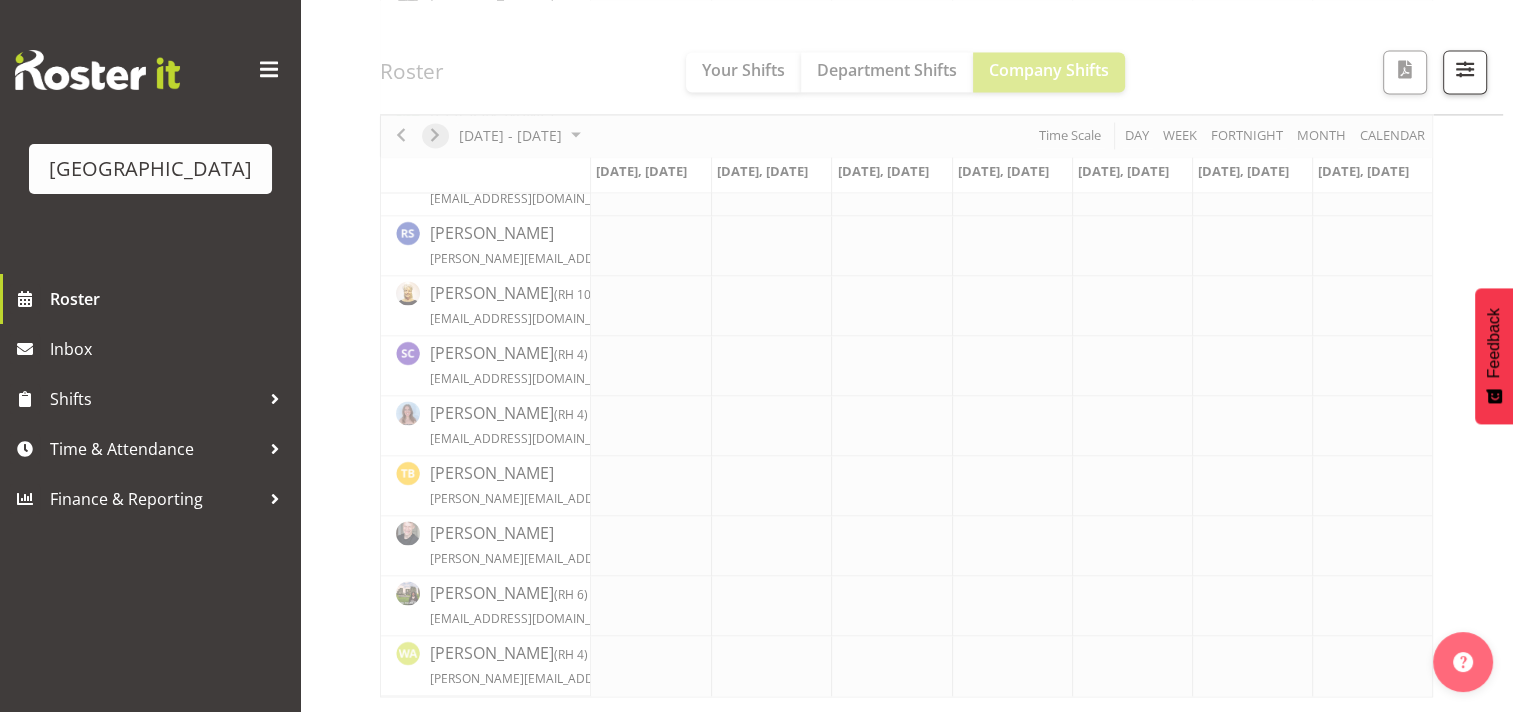 scroll, scrollTop: 3004, scrollLeft: 0, axis: vertical 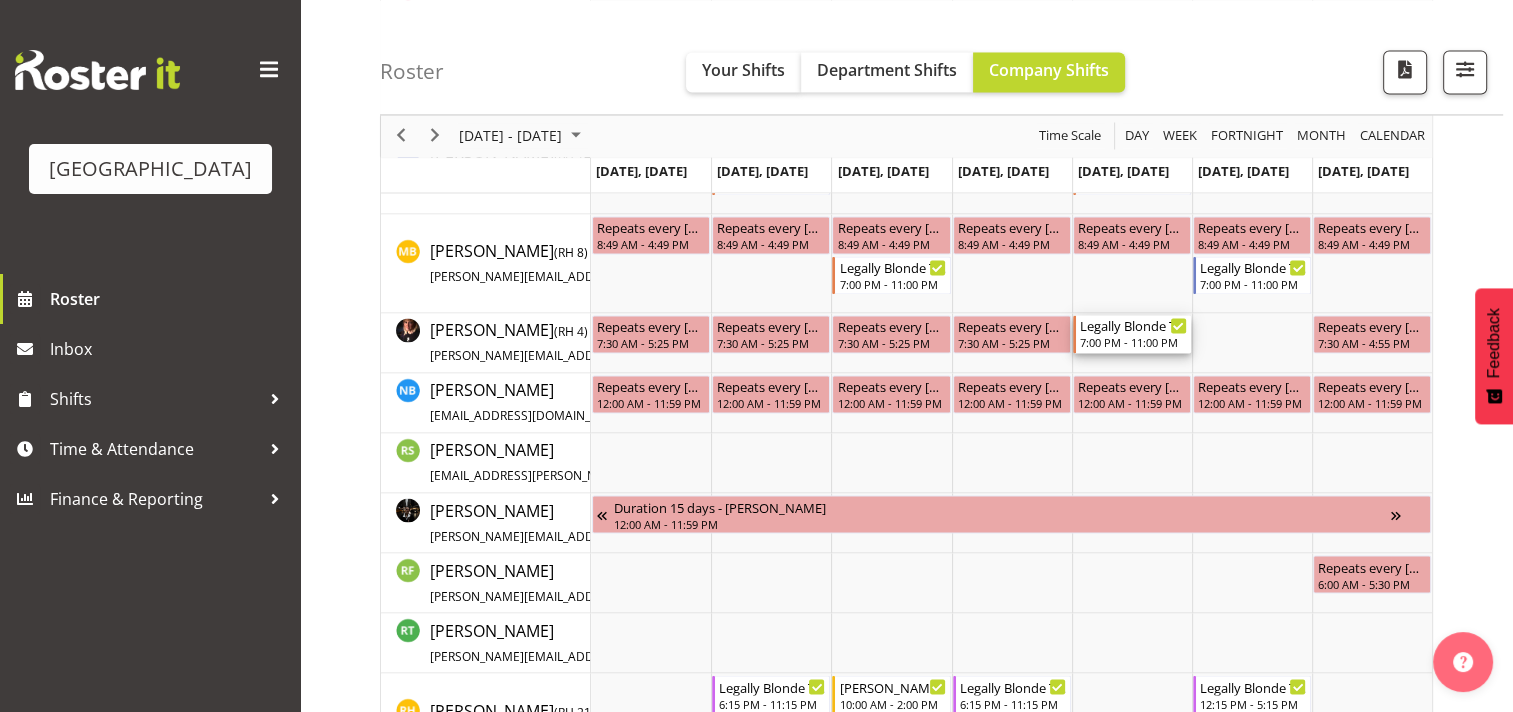 click on "Legally Blonde The Musical" at bounding box center [1133, 325] 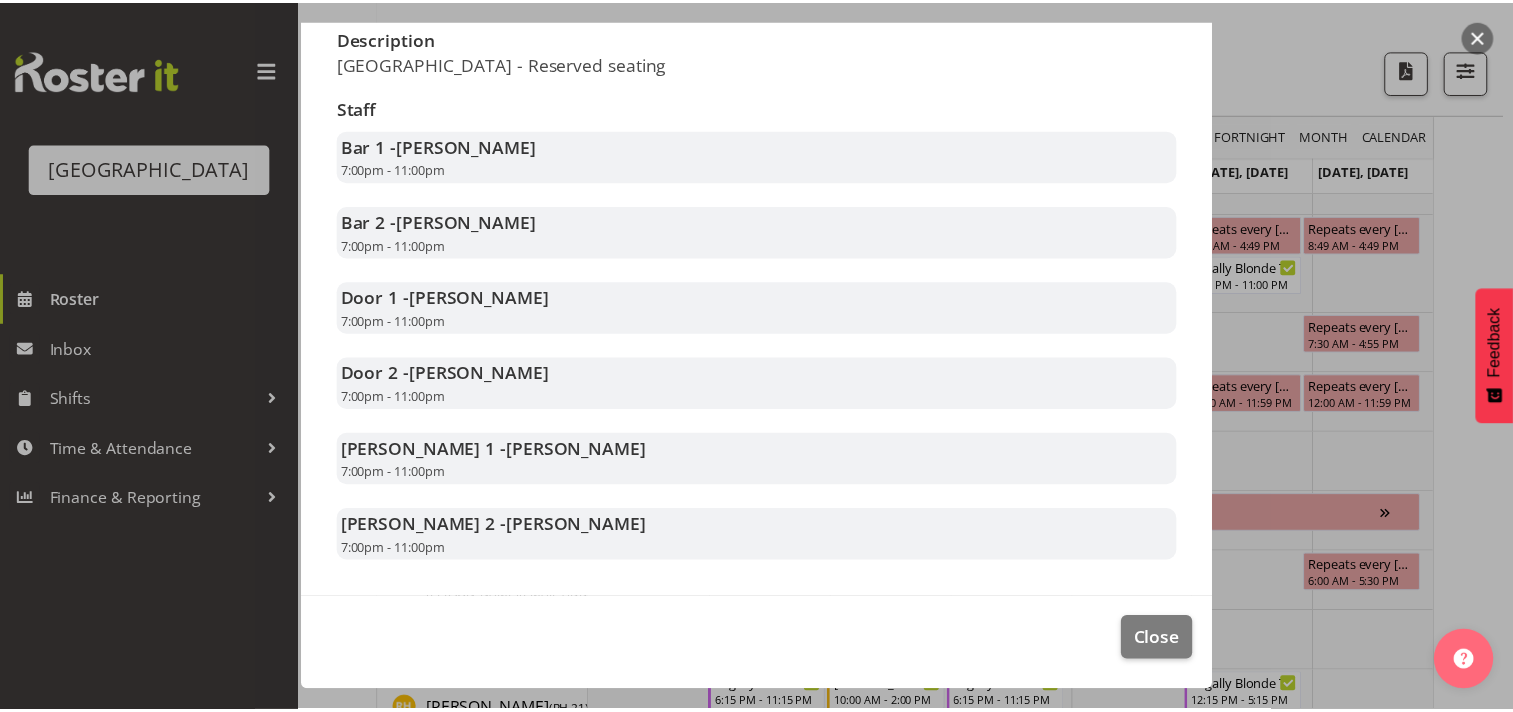 scroll, scrollTop: 350, scrollLeft: 0, axis: vertical 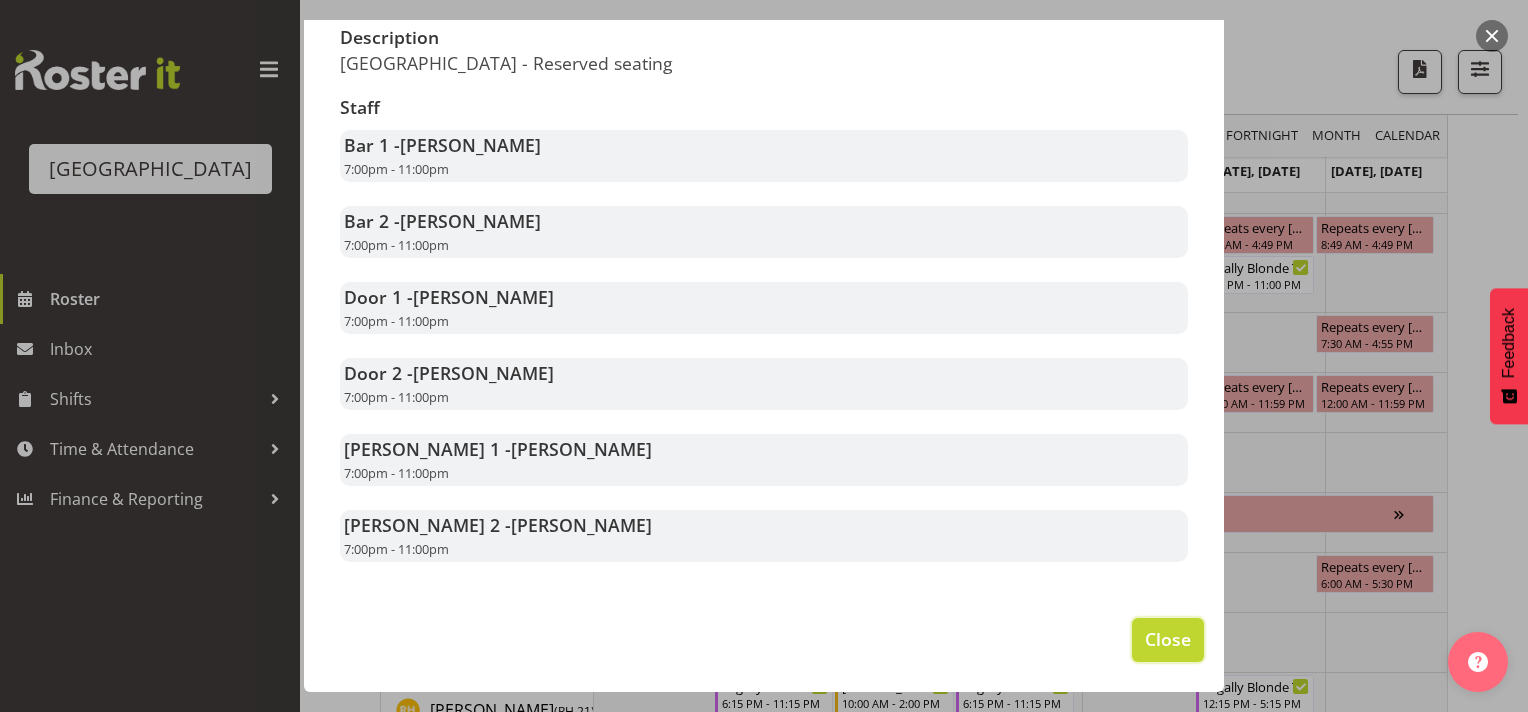 click on "Close" at bounding box center [1168, 639] 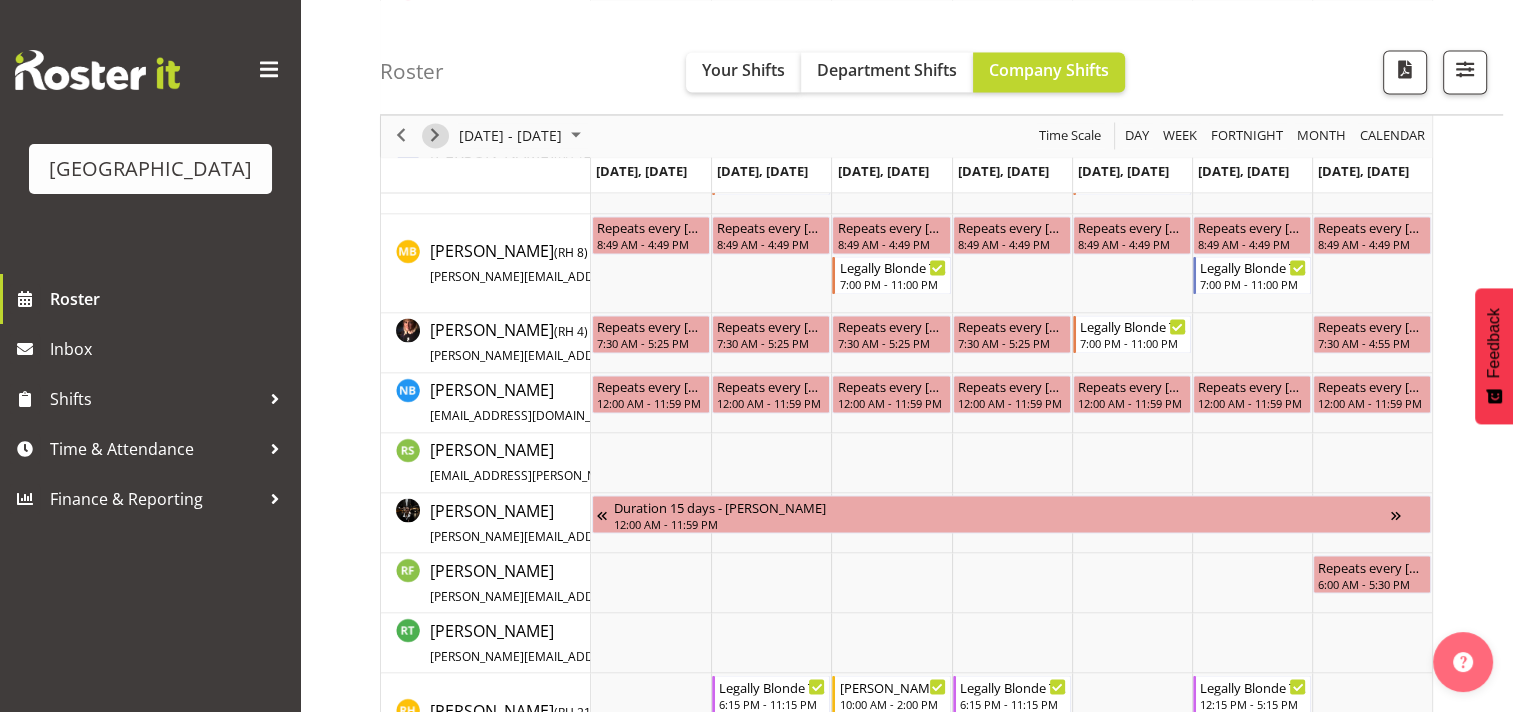 click at bounding box center [435, 136] 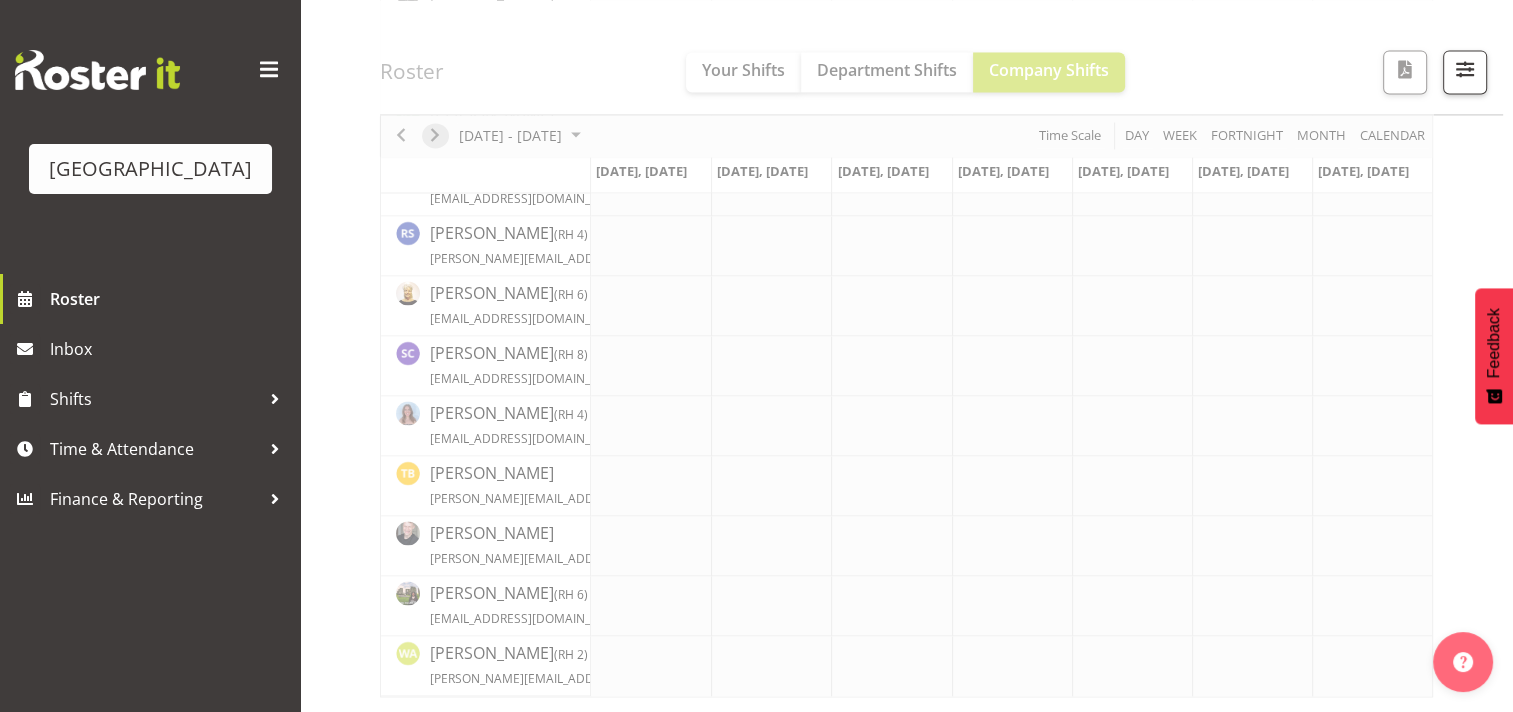scroll, scrollTop: 3004, scrollLeft: 0, axis: vertical 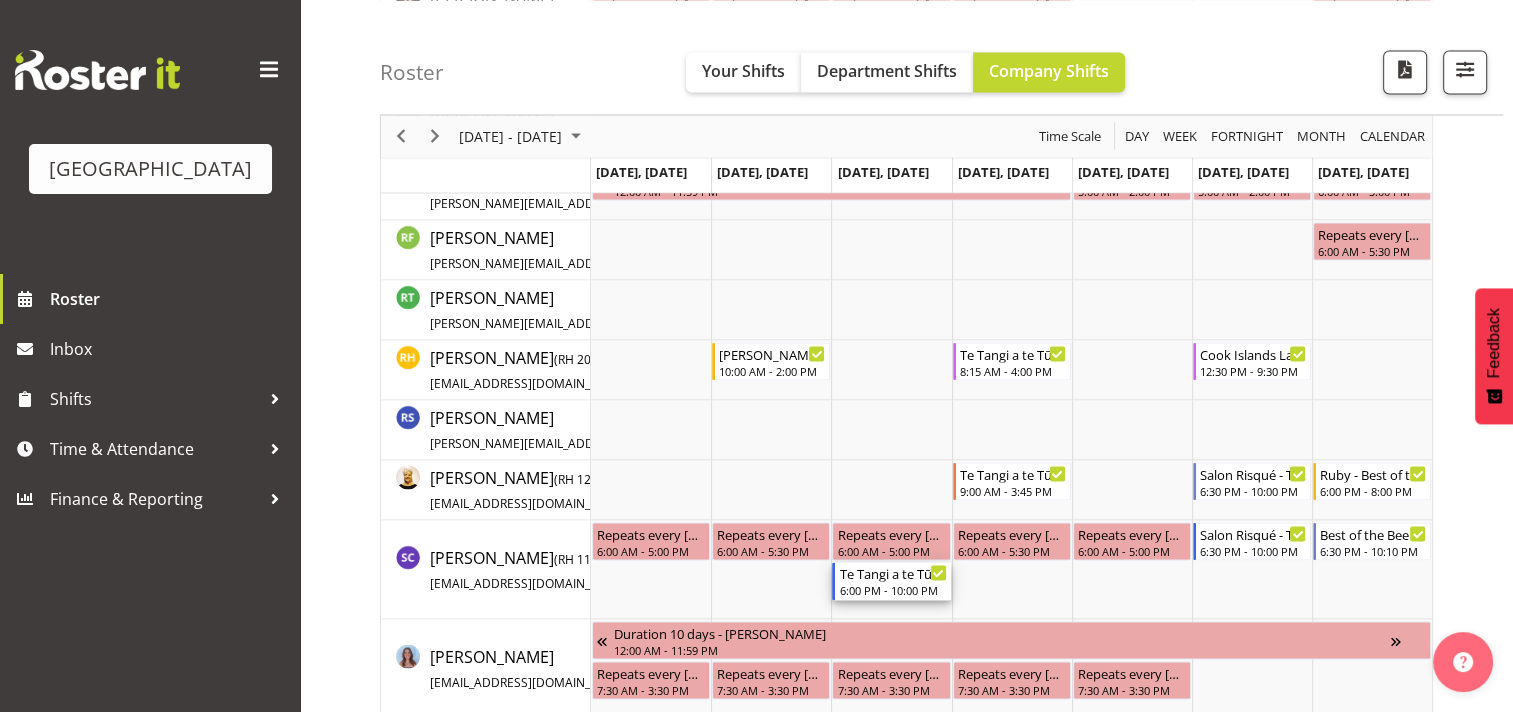 click on "6:00 PM - 10:00 PM" at bounding box center [892, 589] 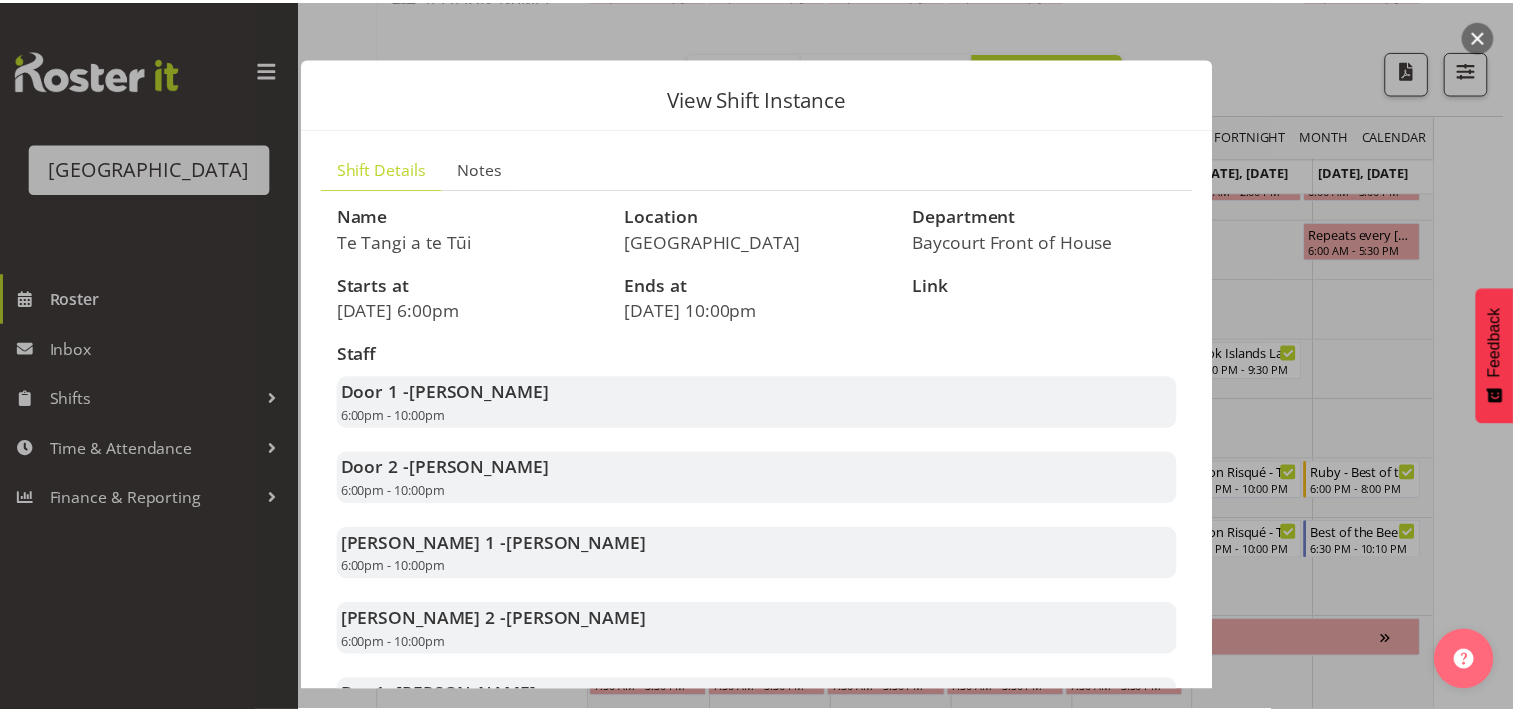 scroll, scrollTop: 0, scrollLeft: 0, axis: both 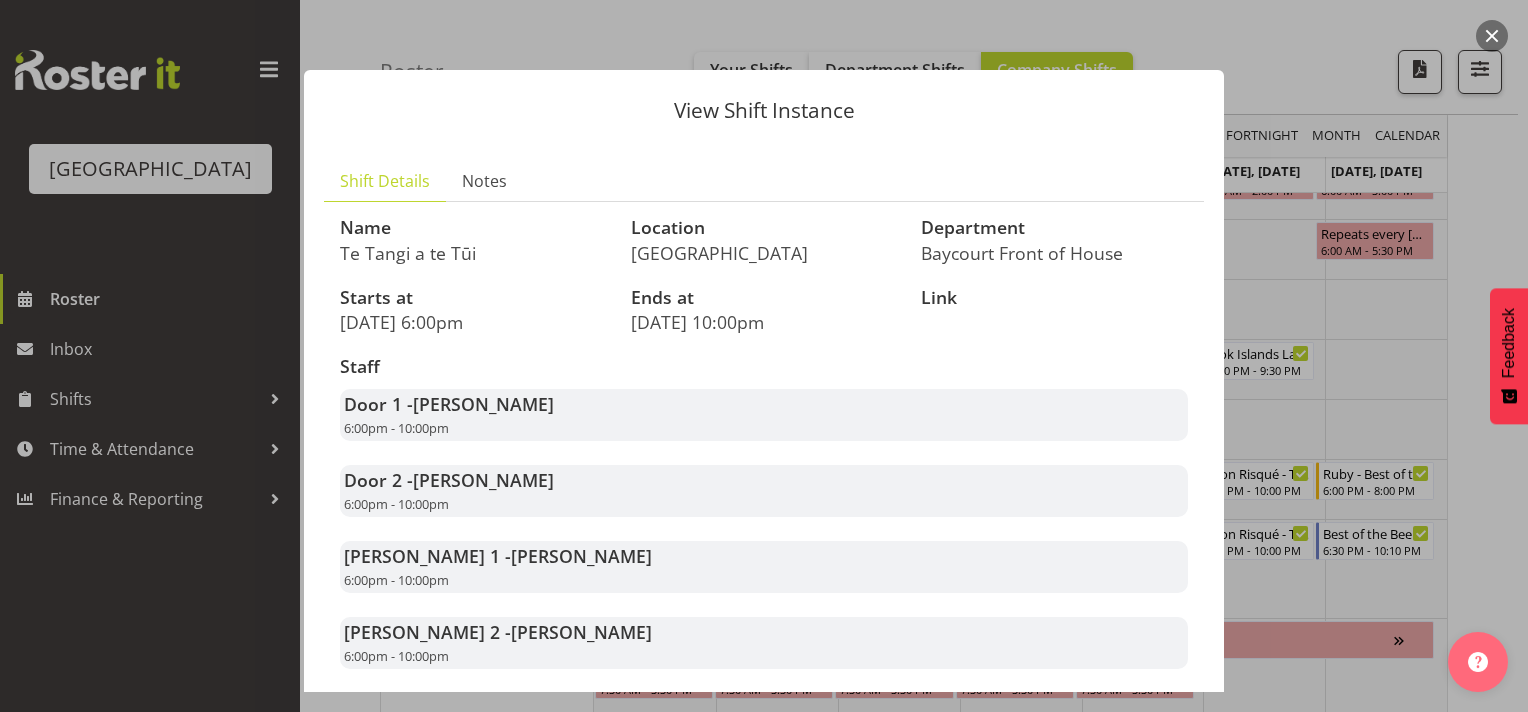 click at bounding box center [764, 356] 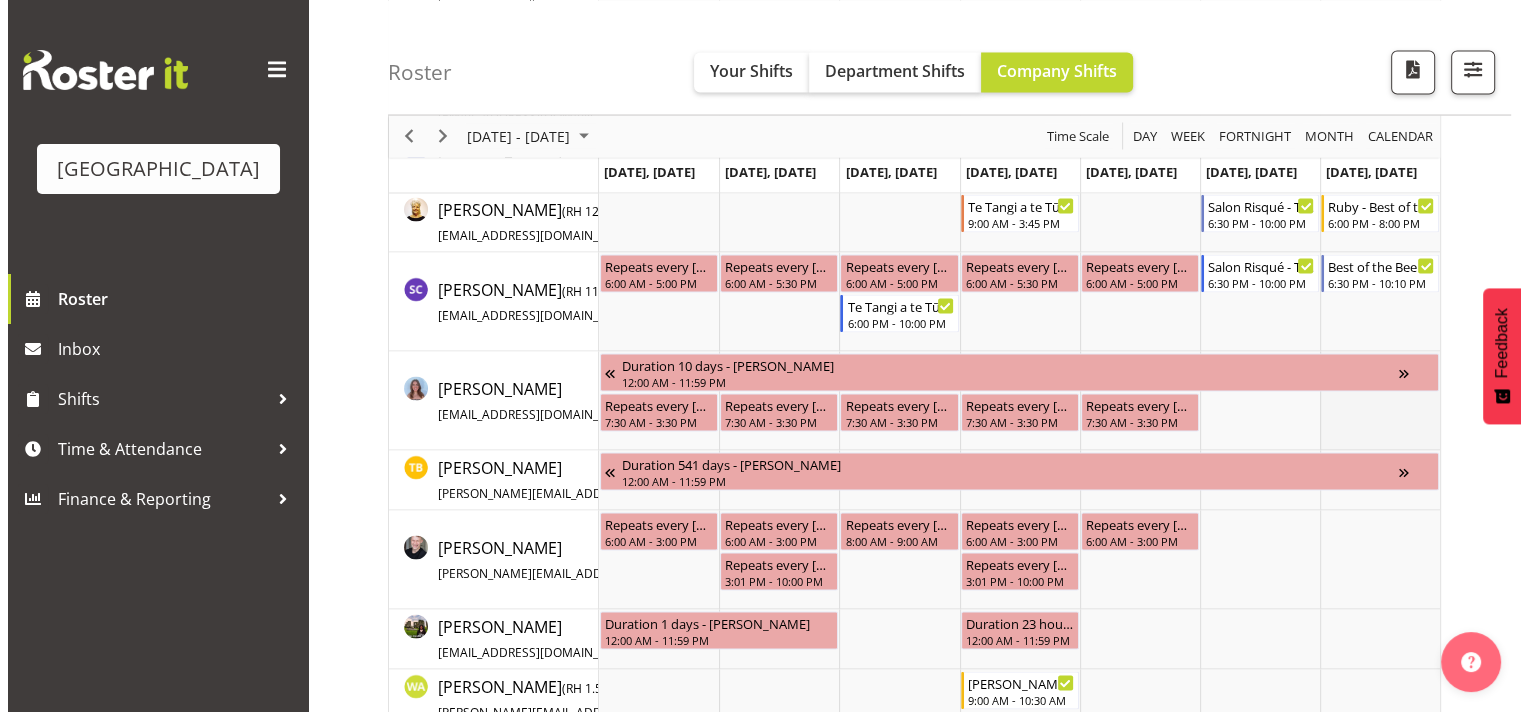 scroll, scrollTop: 4026, scrollLeft: 0, axis: vertical 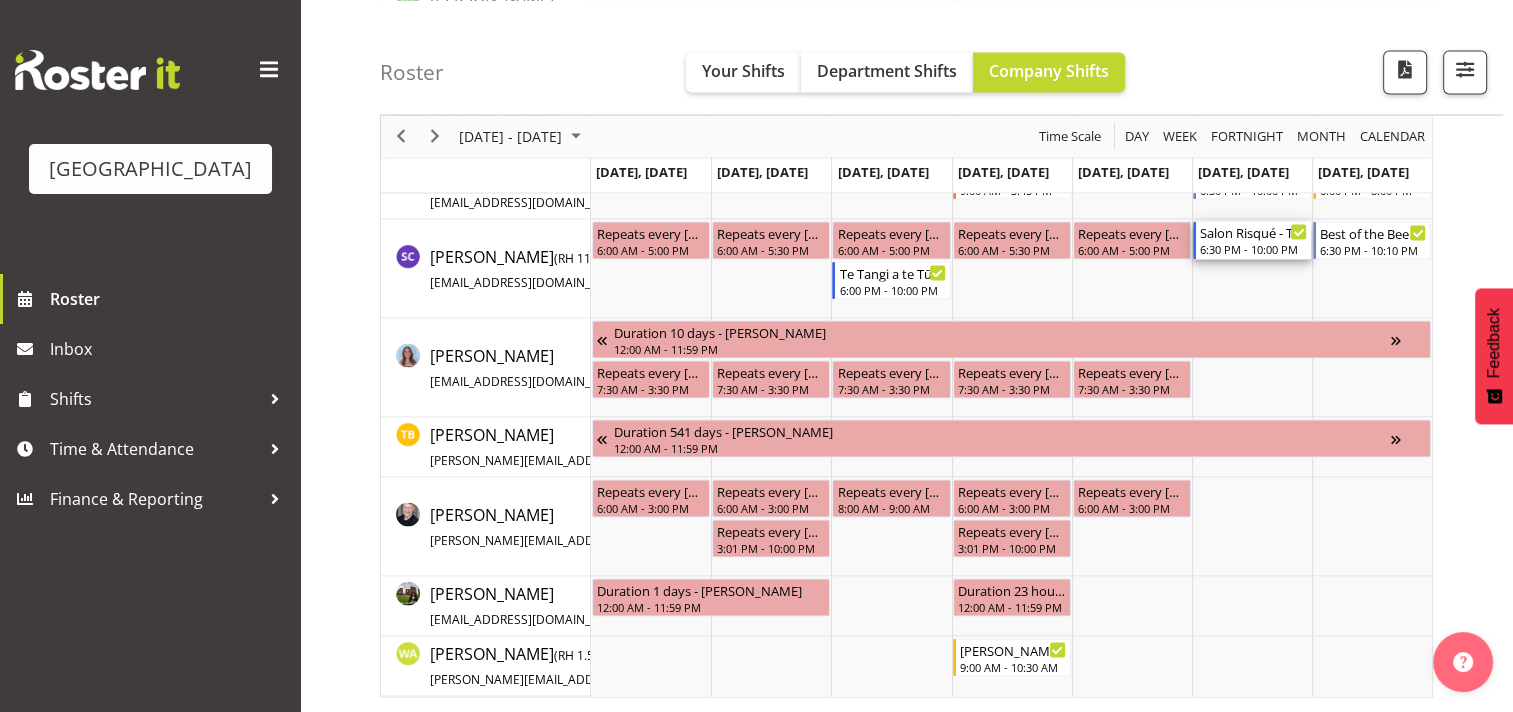 click on "6:30 PM - 10:00 PM" at bounding box center (1253, 249) 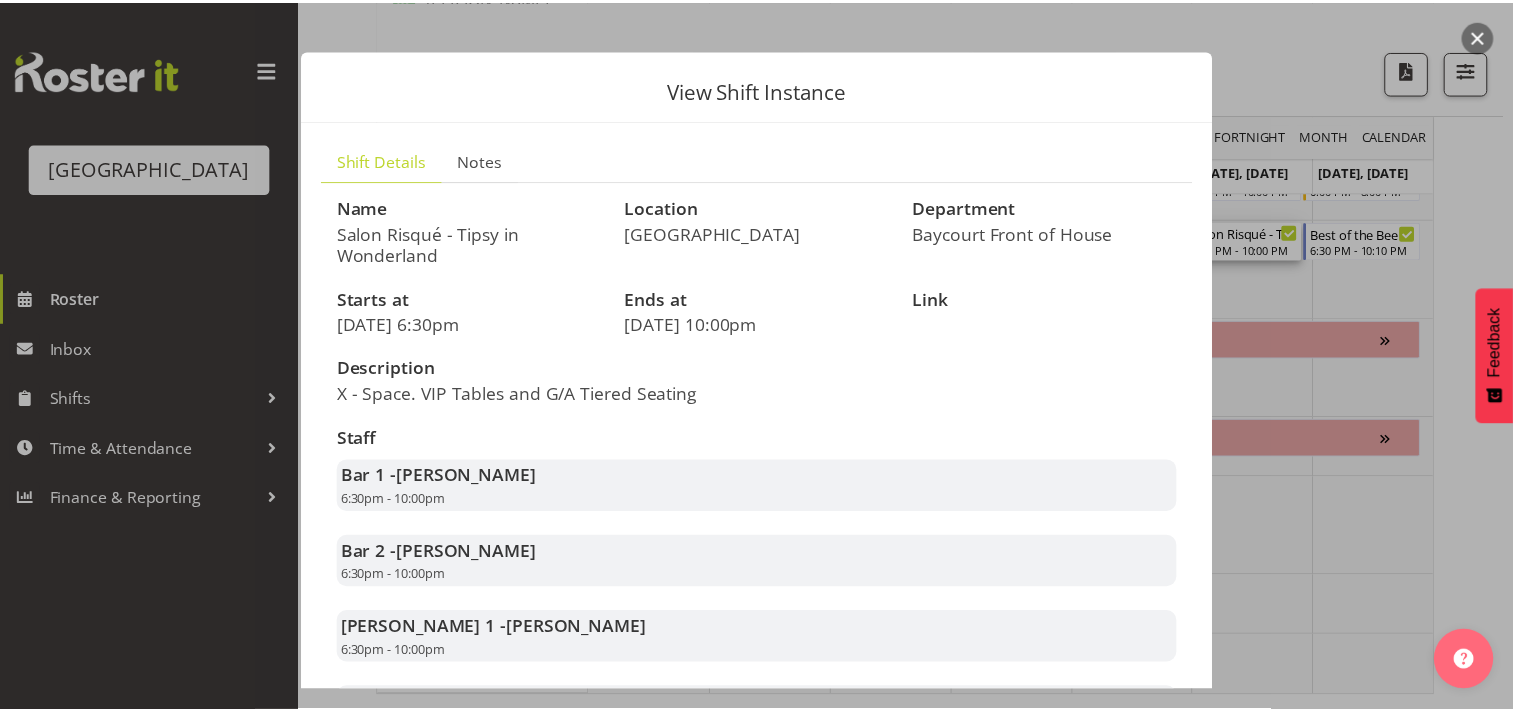 scroll, scrollTop: 0, scrollLeft: 0, axis: both 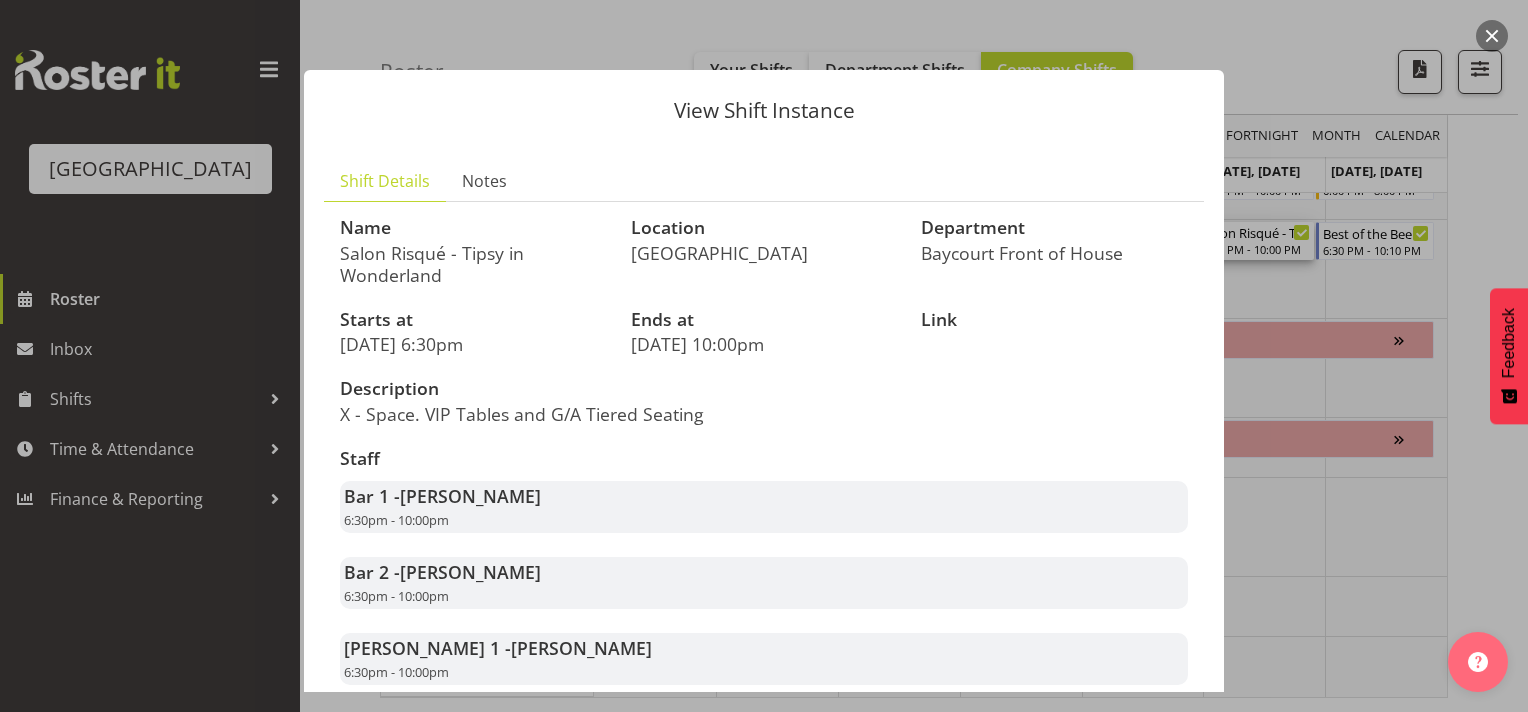 click at bounding box center (764, 356) 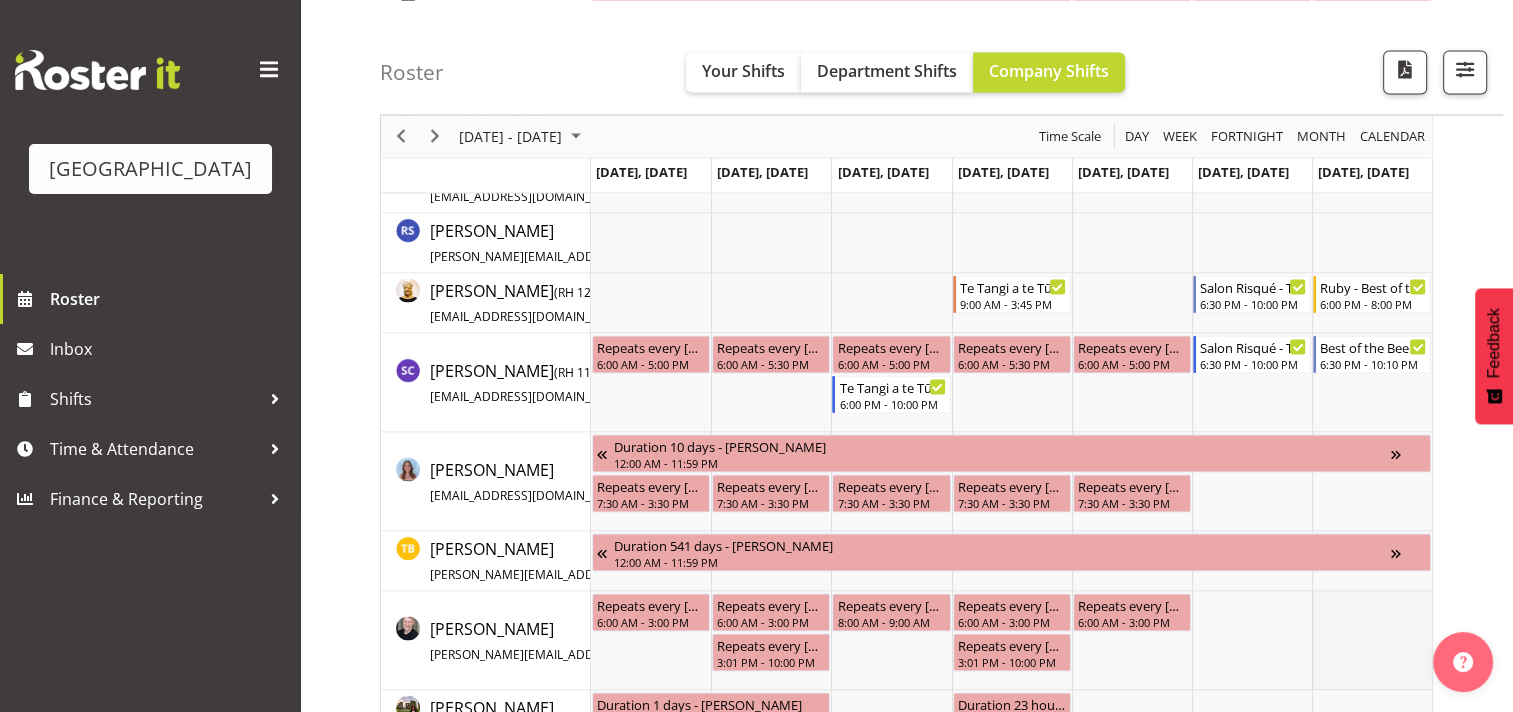 scroll, scrollTop: 3826, scrollLeft: 0, axis: vertical 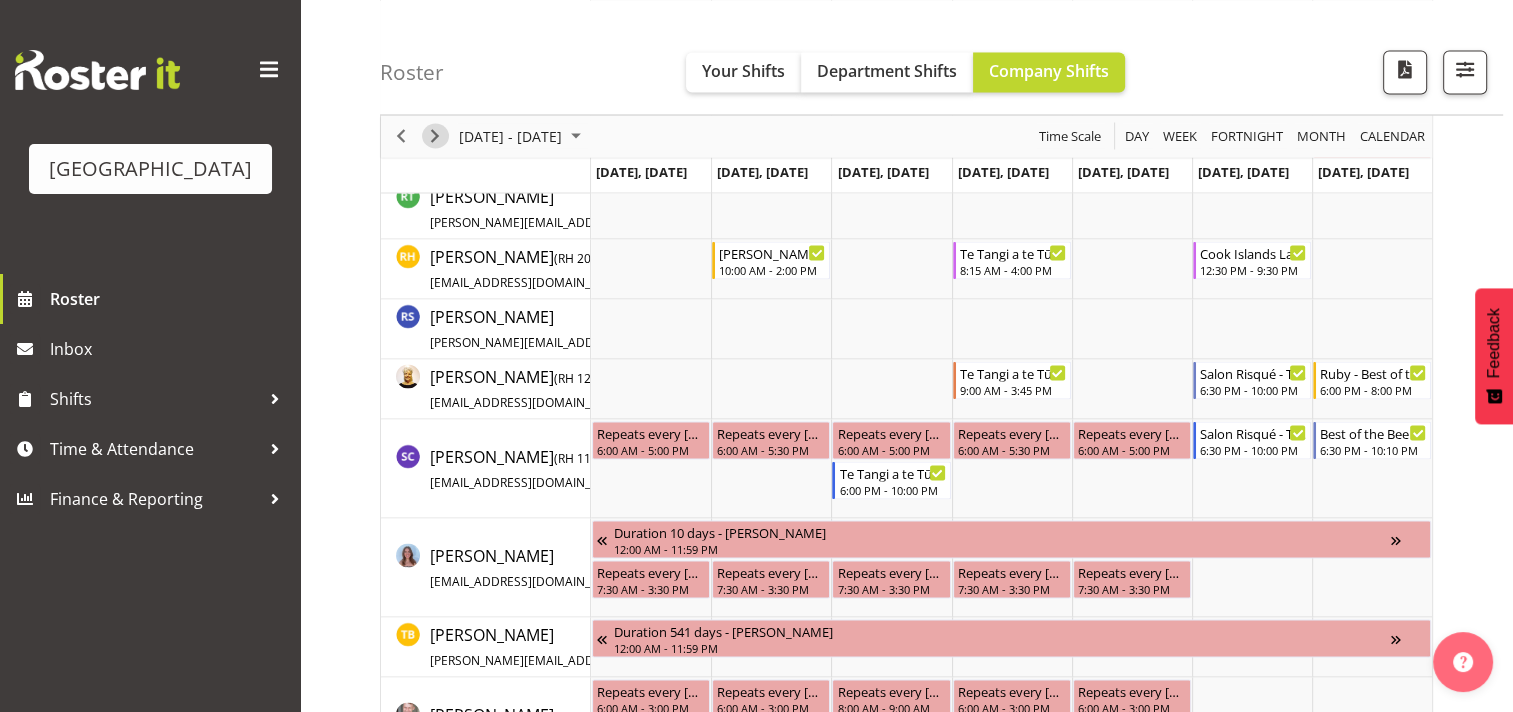 click at bounding box center [435, 136] 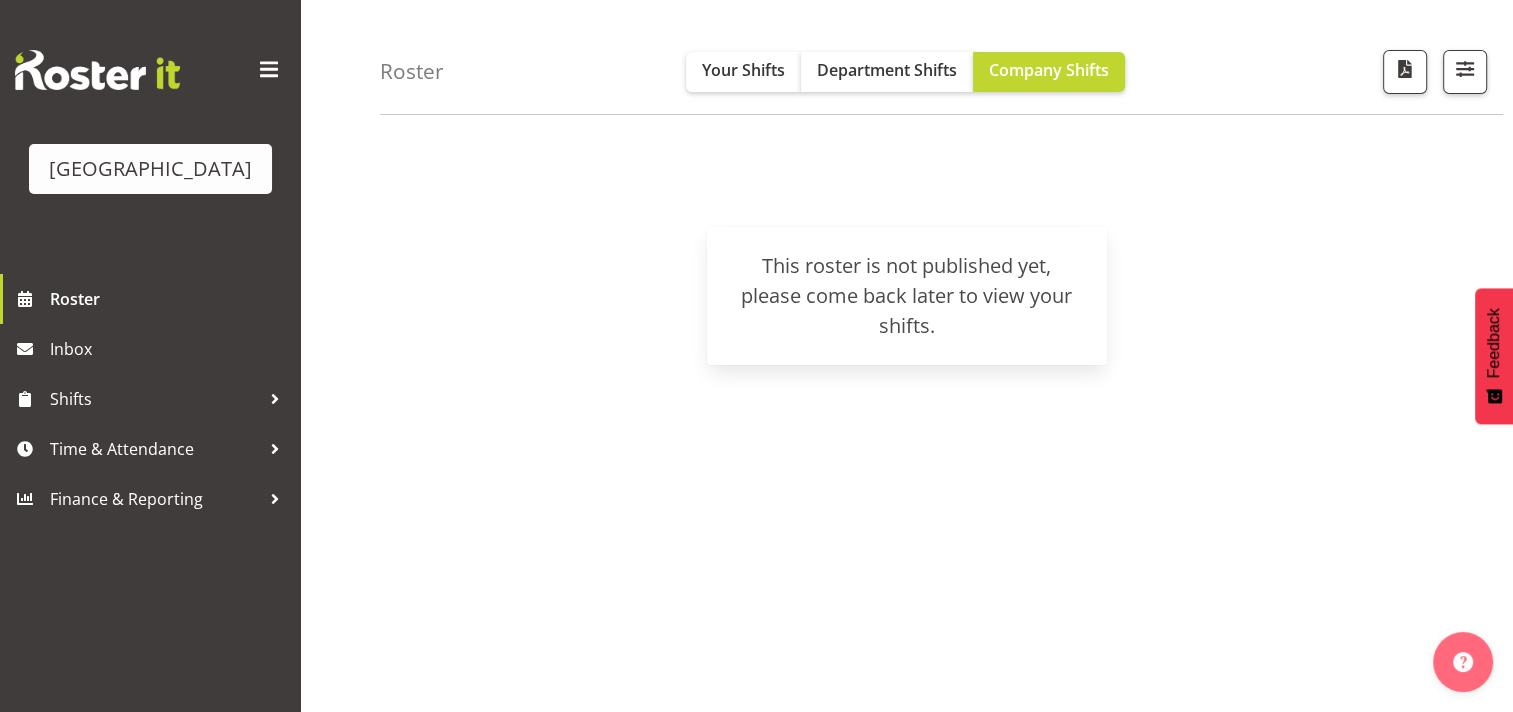 scroll, scrollTop: 0, scrollLeft: 0, axis: both 